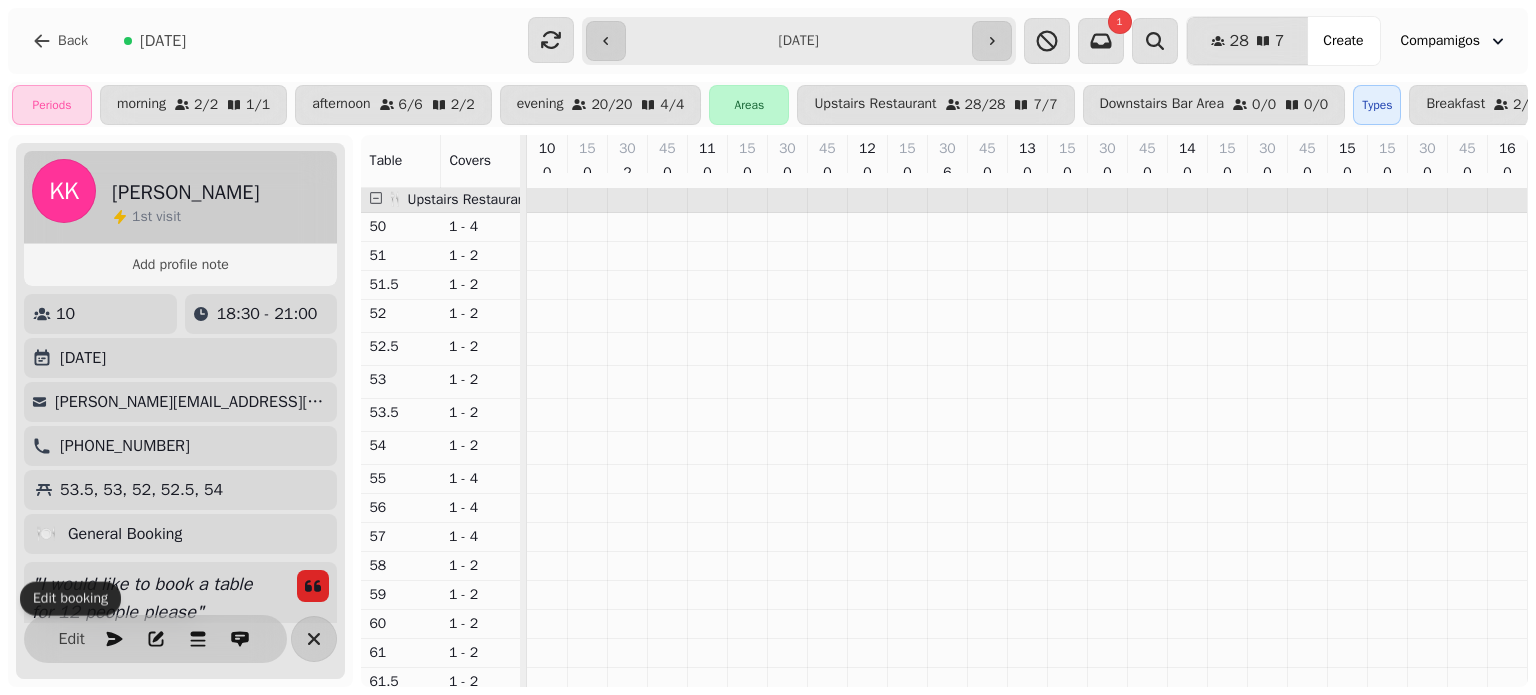 select on "**********" 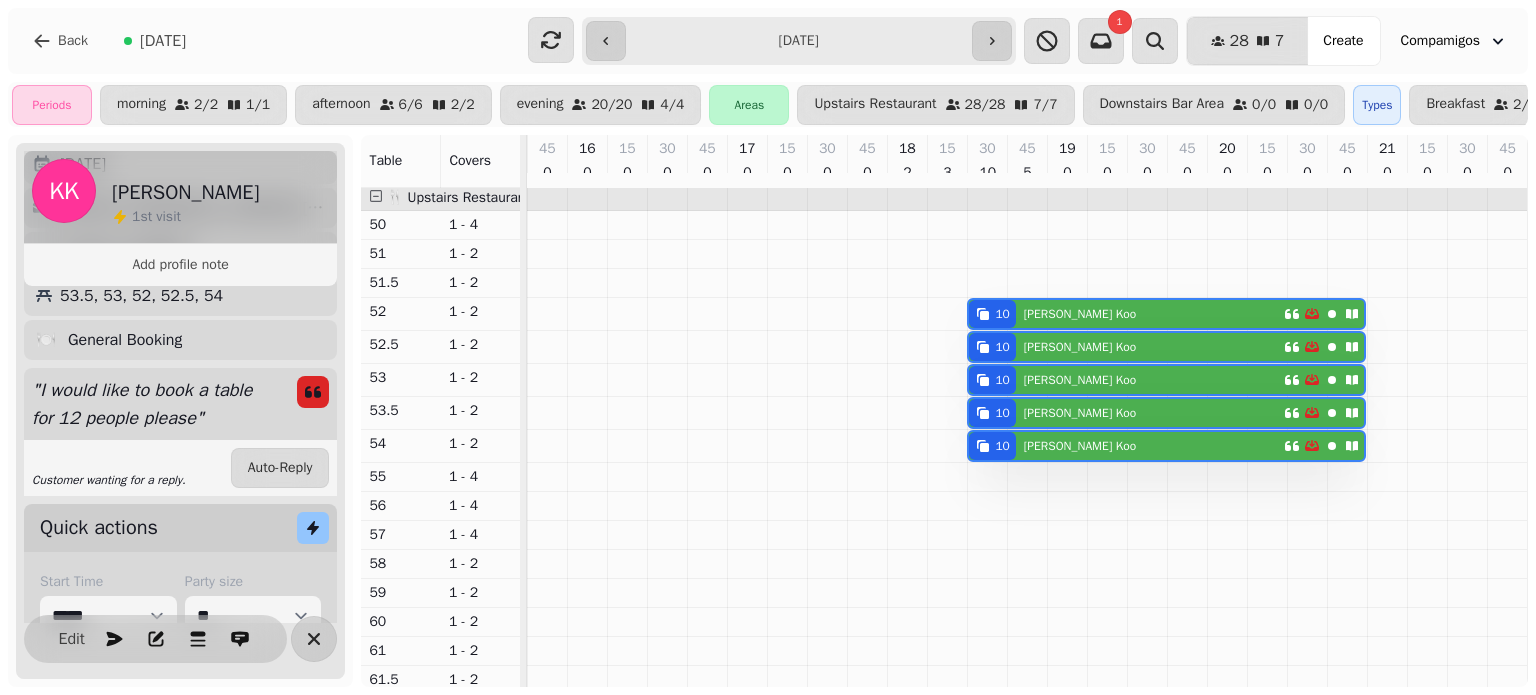 scroll, scrollTop: 196, scrollLeft: 0, axis: vertical 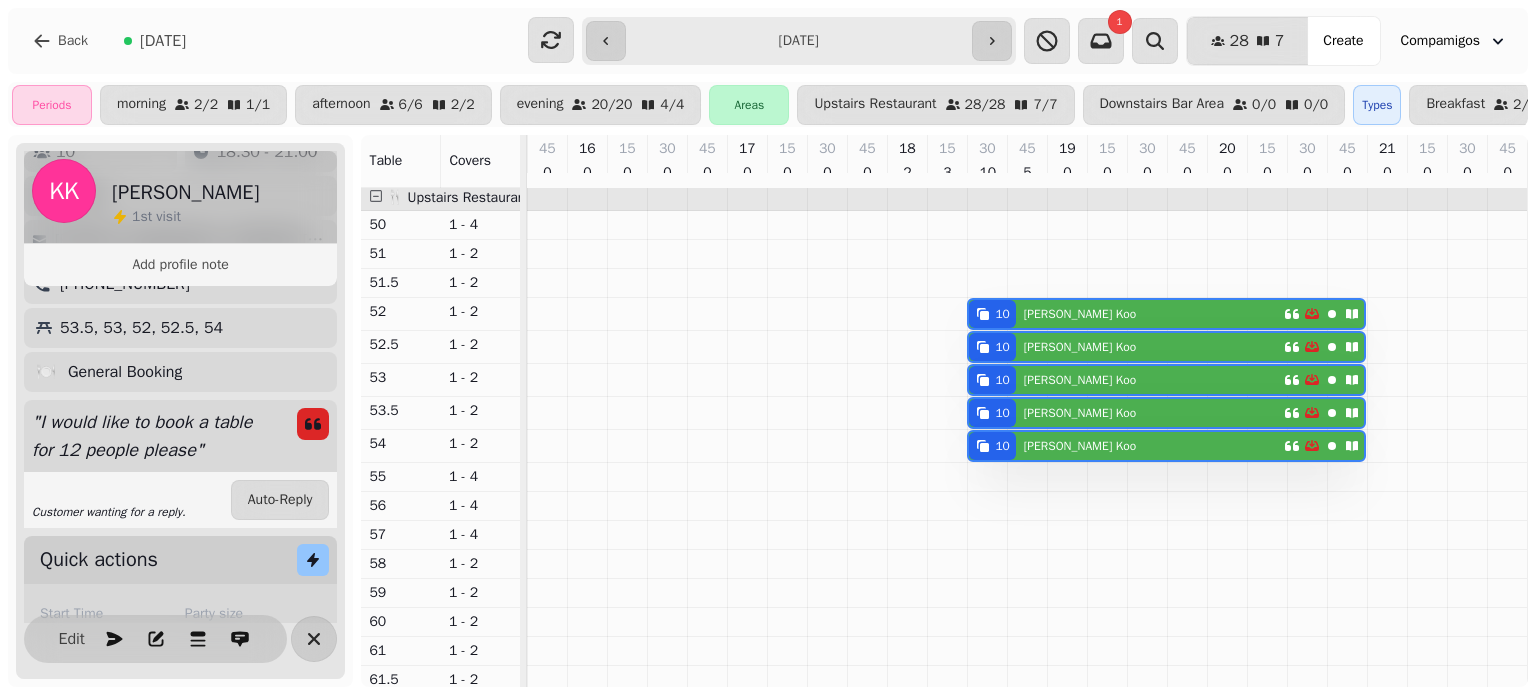 click on "53.5, 53, 52, 52.5, 54" at bounding box center [180, 328] 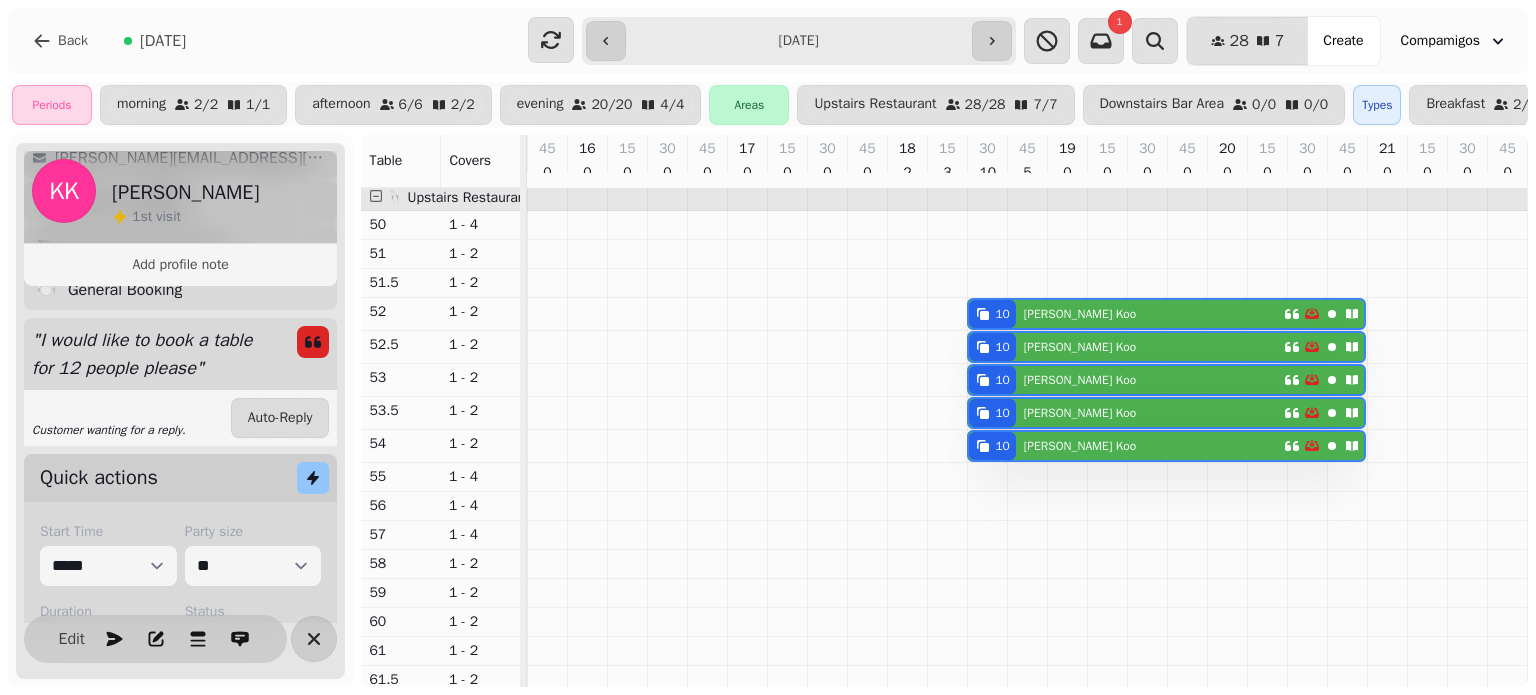 scroll, scrollTop: 223, scrollLeft: 0, axis: vertical 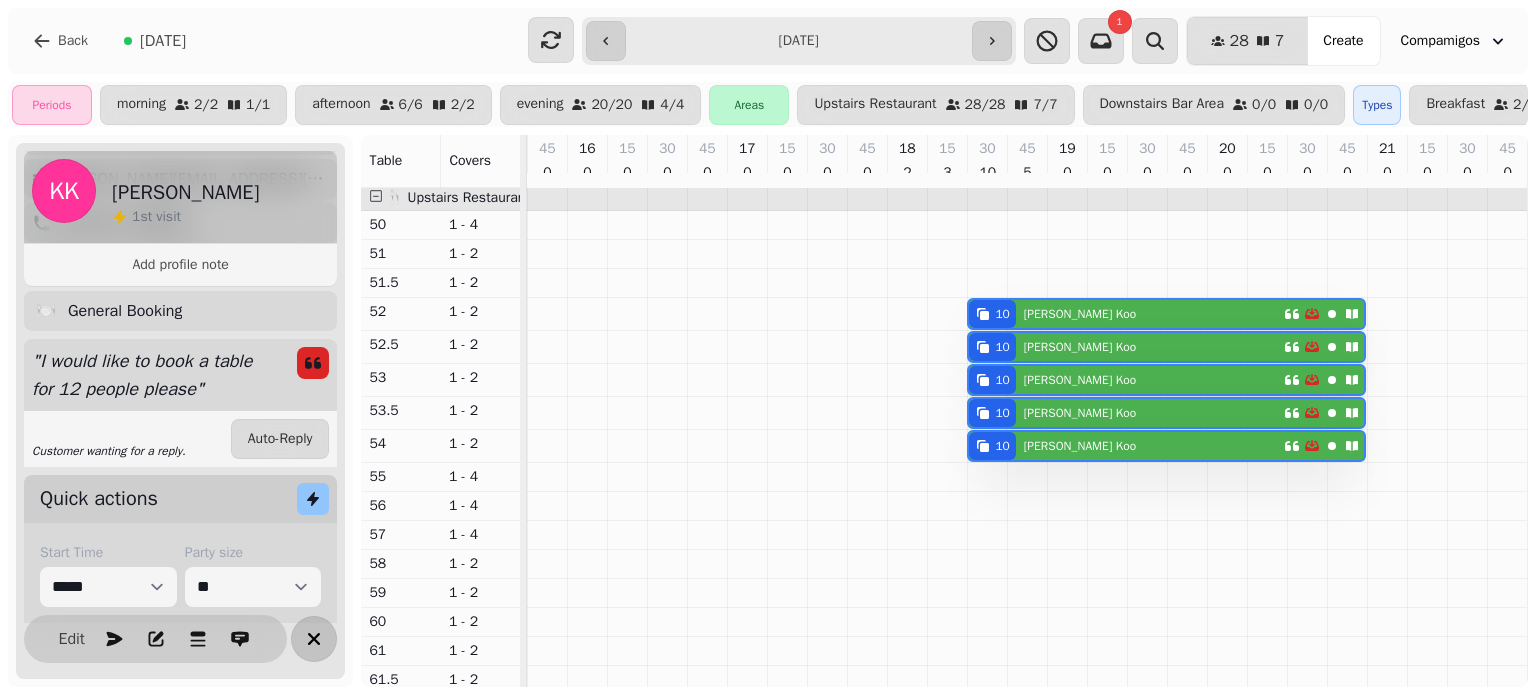 click 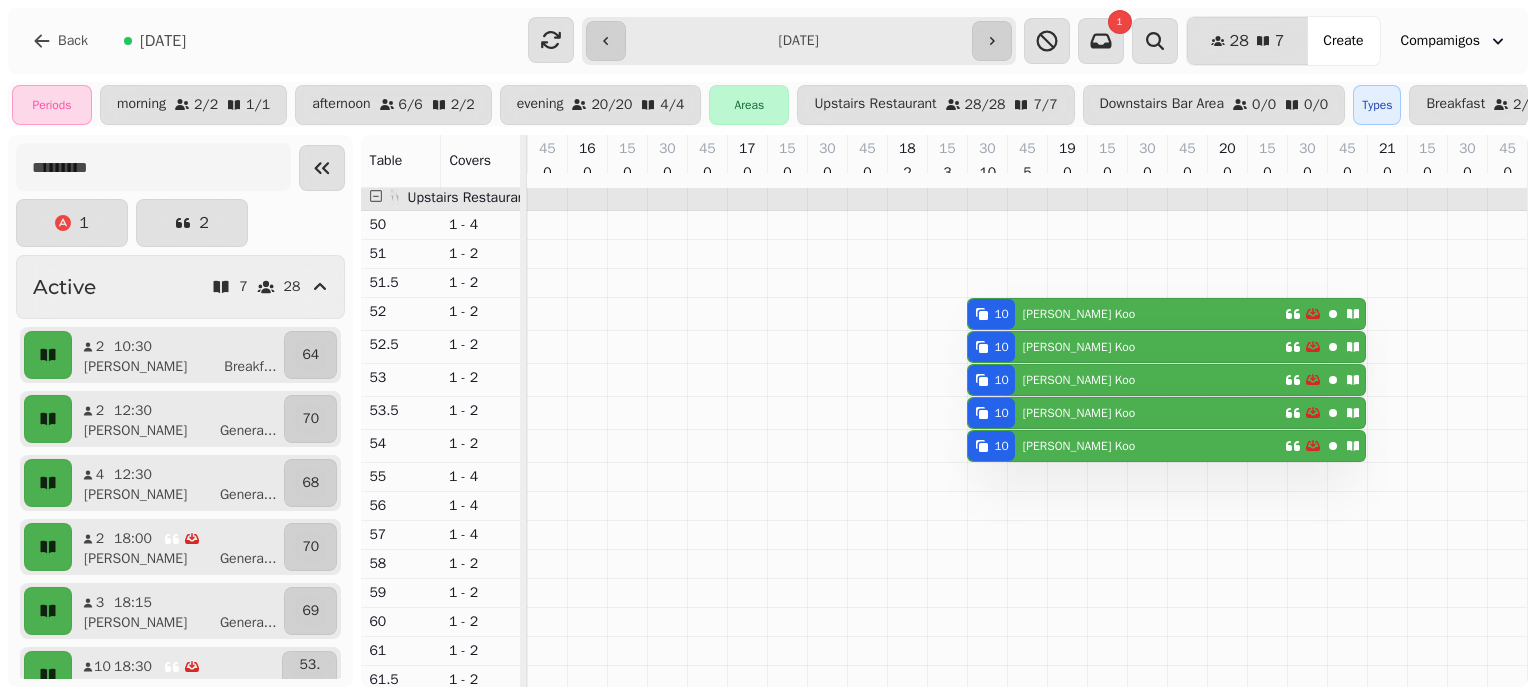 click on "[PERSON_NAME]" at bounding box center [1075, 314] 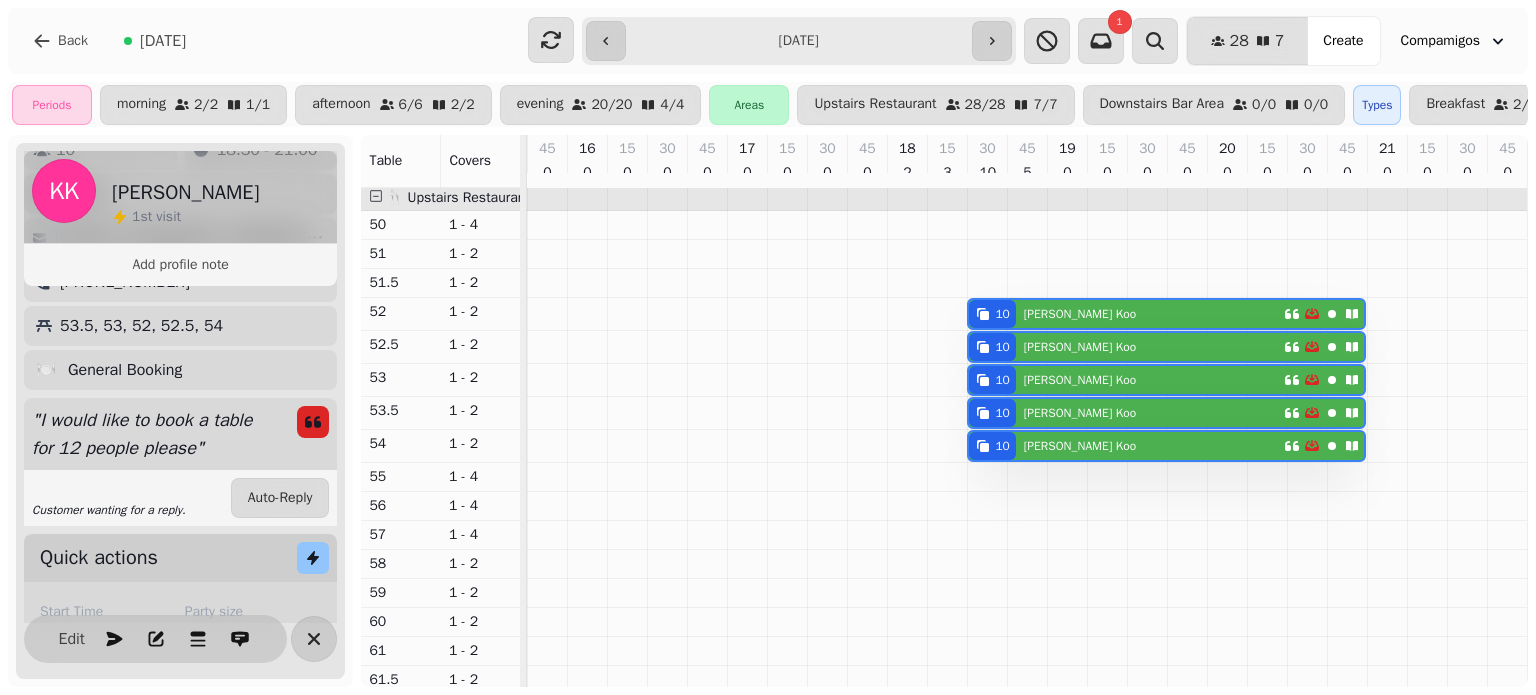 scroll, scrollTop: 168, scrollLeft: 0, axis: vertical 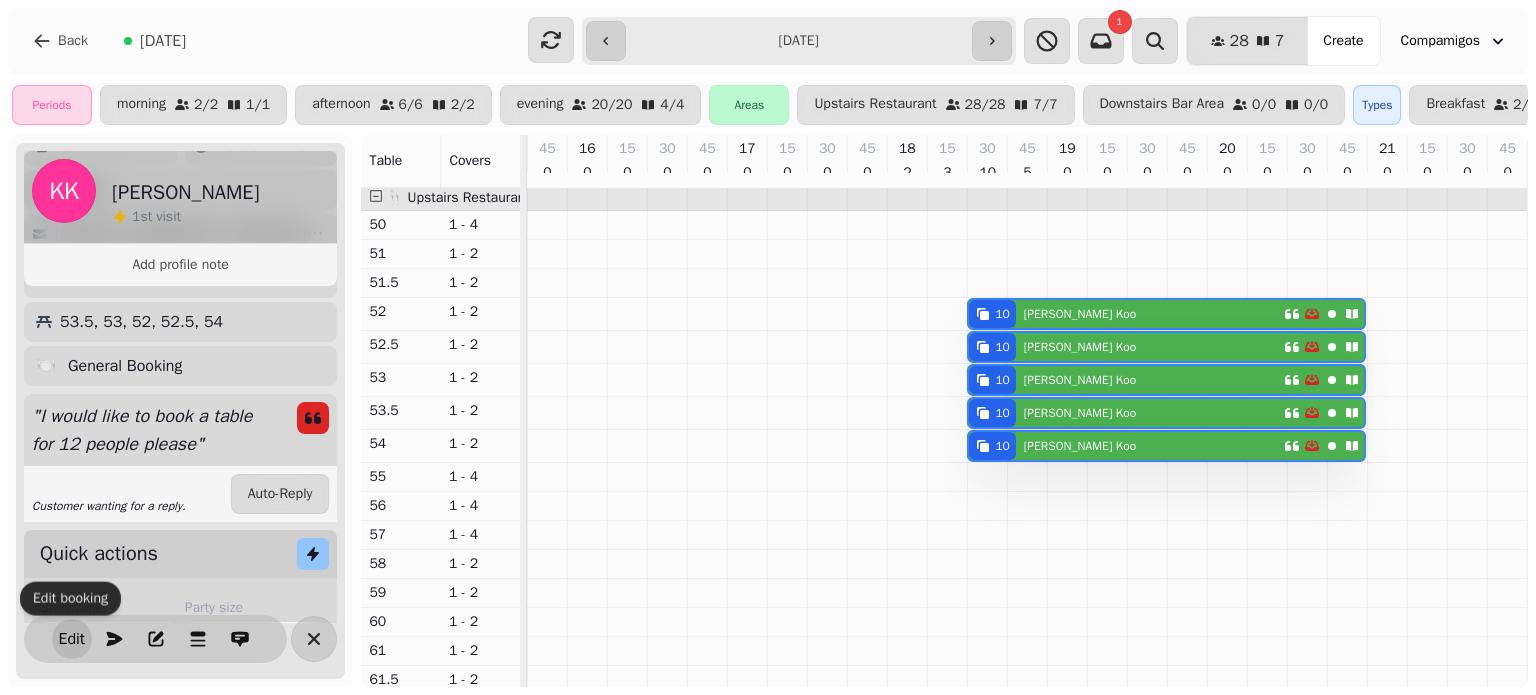 click on "Edit" at bounding box center (72, 639) 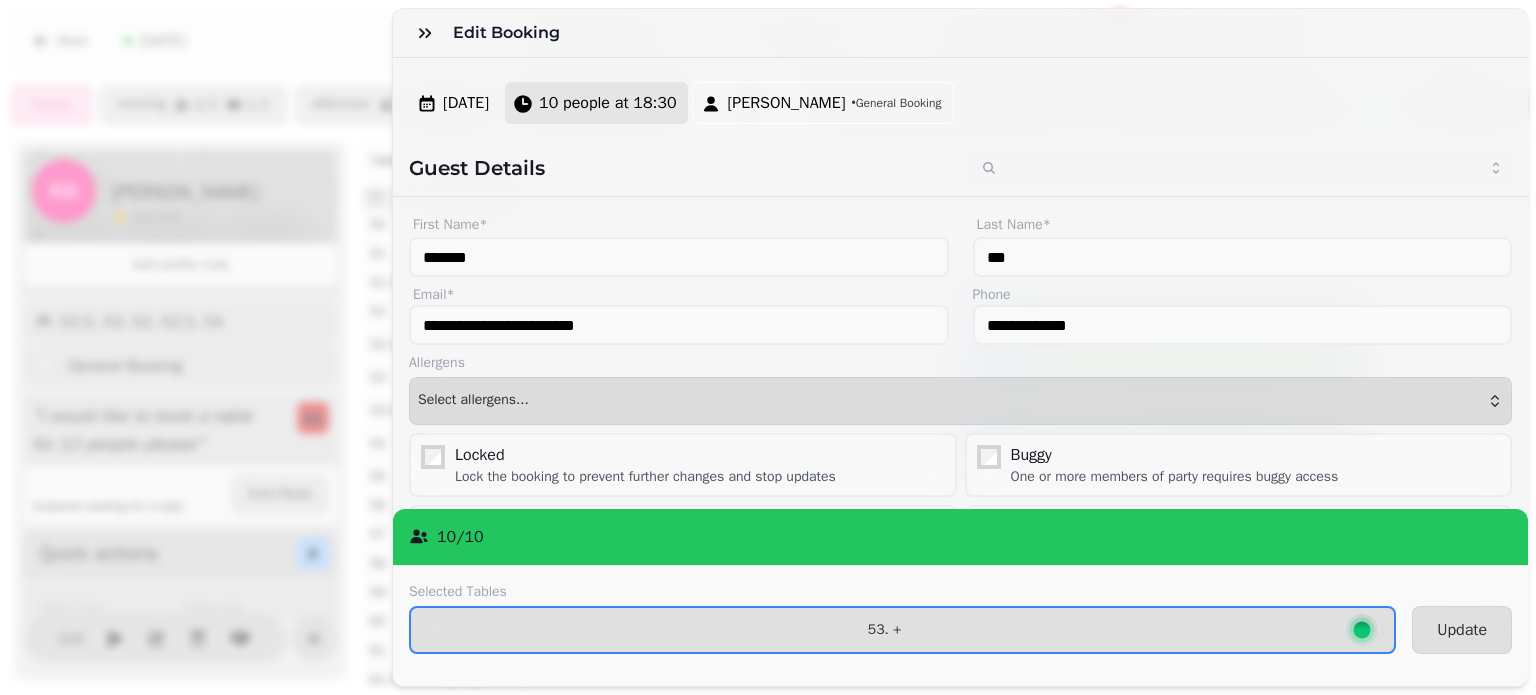 click on "10 people at 18:30" at bounding box center [607, 103] 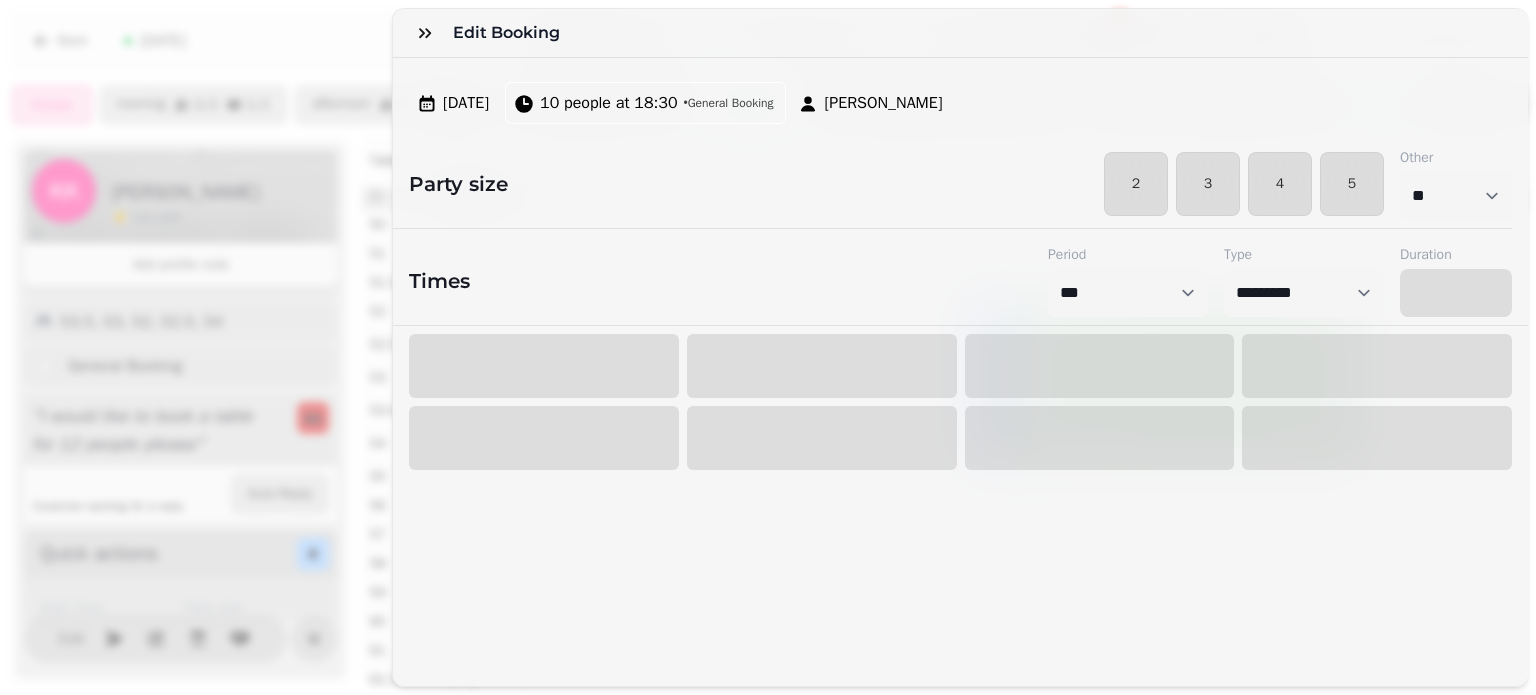 select on "****" 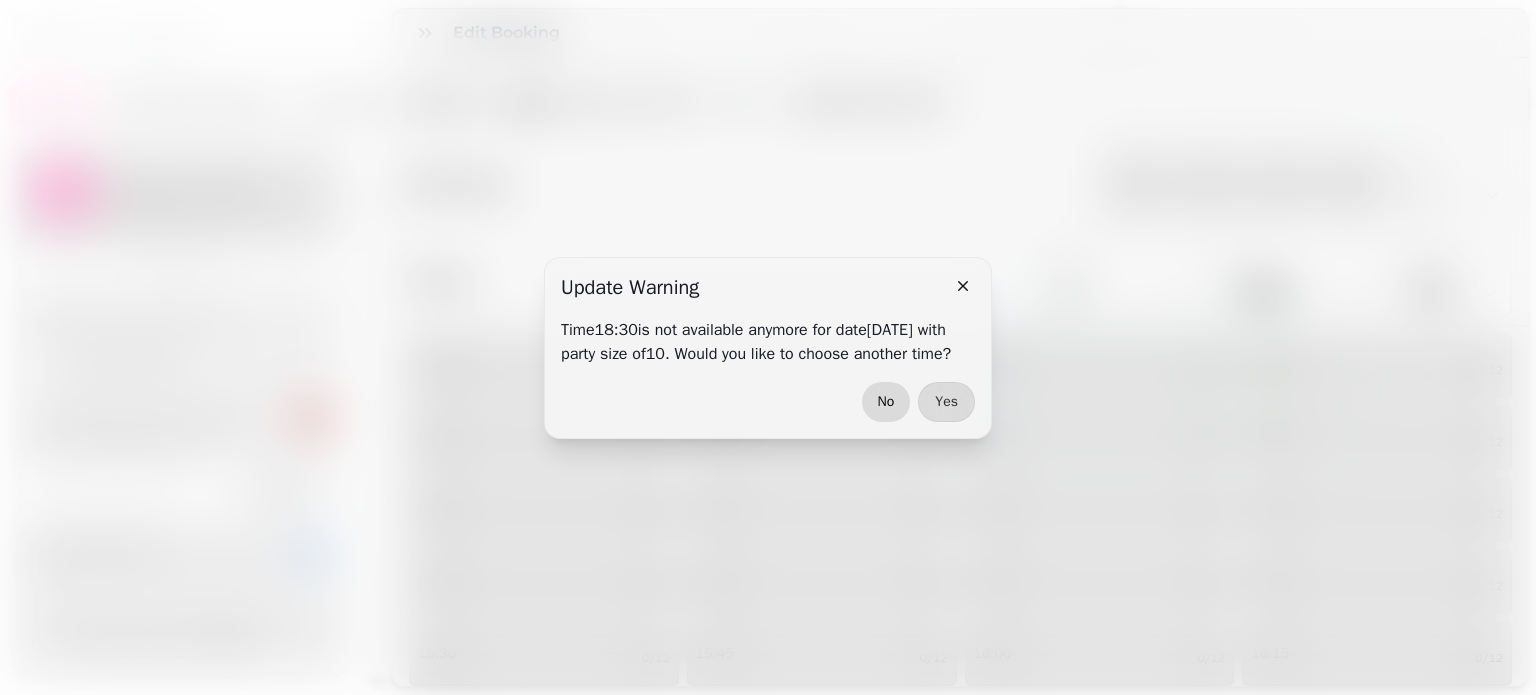 click on "No" at bounding box center [886, 402] 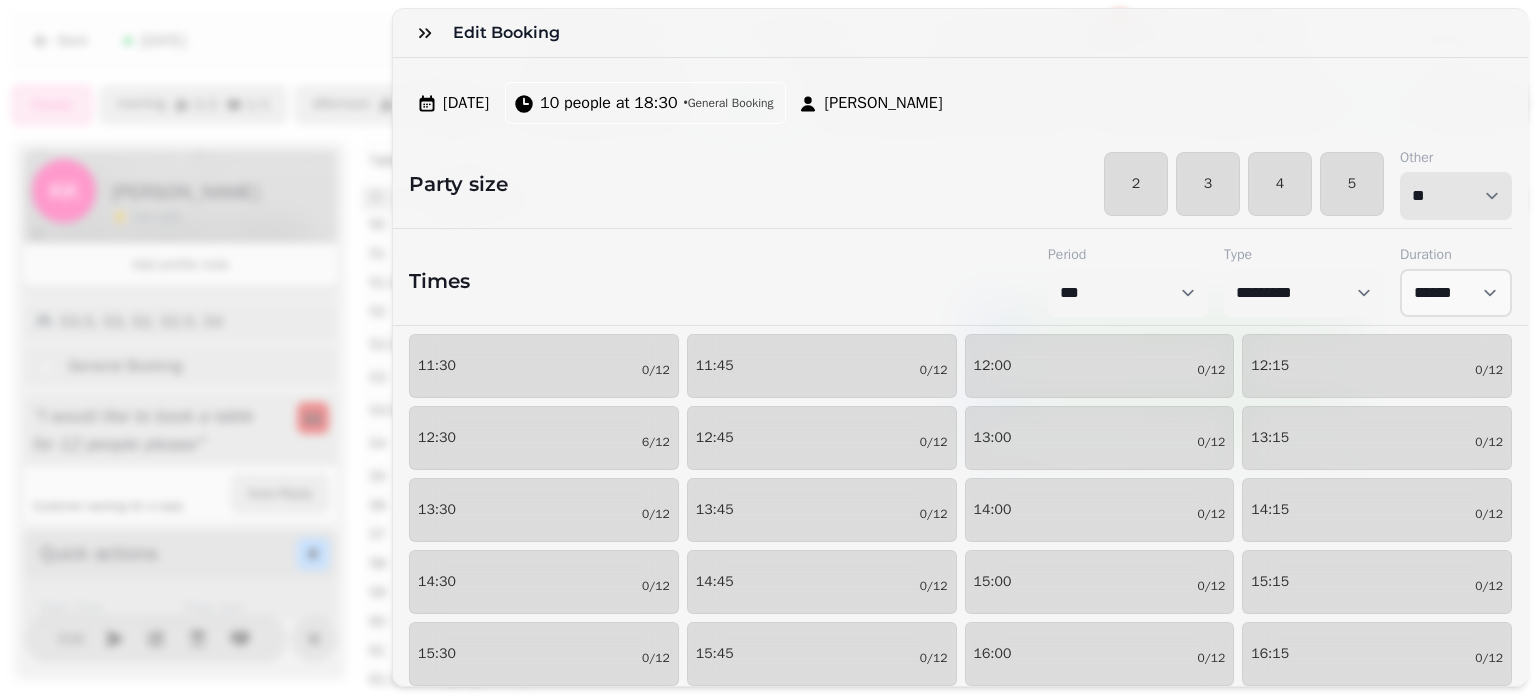 click on "* * * * * * * * * ** ** ** ** ** ** ** ** ** ** ** ** ** ** ** ** ** ** ** ** ** ** ** ** ** ** ** ** ** ** ** ** ** ** ** ** ** ** ** ** ** ** ** ** ** ** ** ** ** ** ** ** ** ** ** ** ** ** ** ** ** ** ** ** ** ** ** ** ** ** ** ** ** ** ** ** ** ** ** ** ** ** ** ** ** ** ** ** ** ** *** *** *** *** *** *** *** *** *** *** *** *** *** *** *** *** *** *** *** *** ***" at bounding box center [1456, 196] 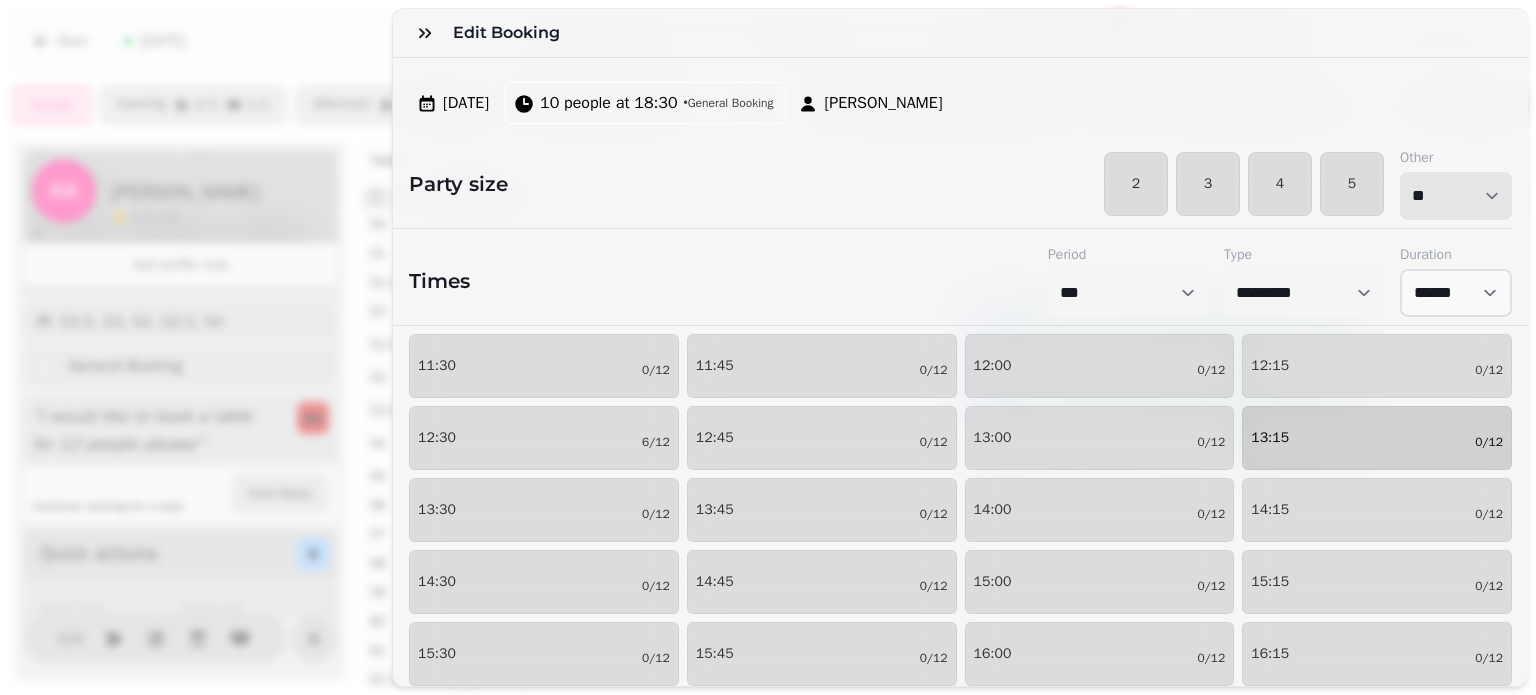 select on "**" 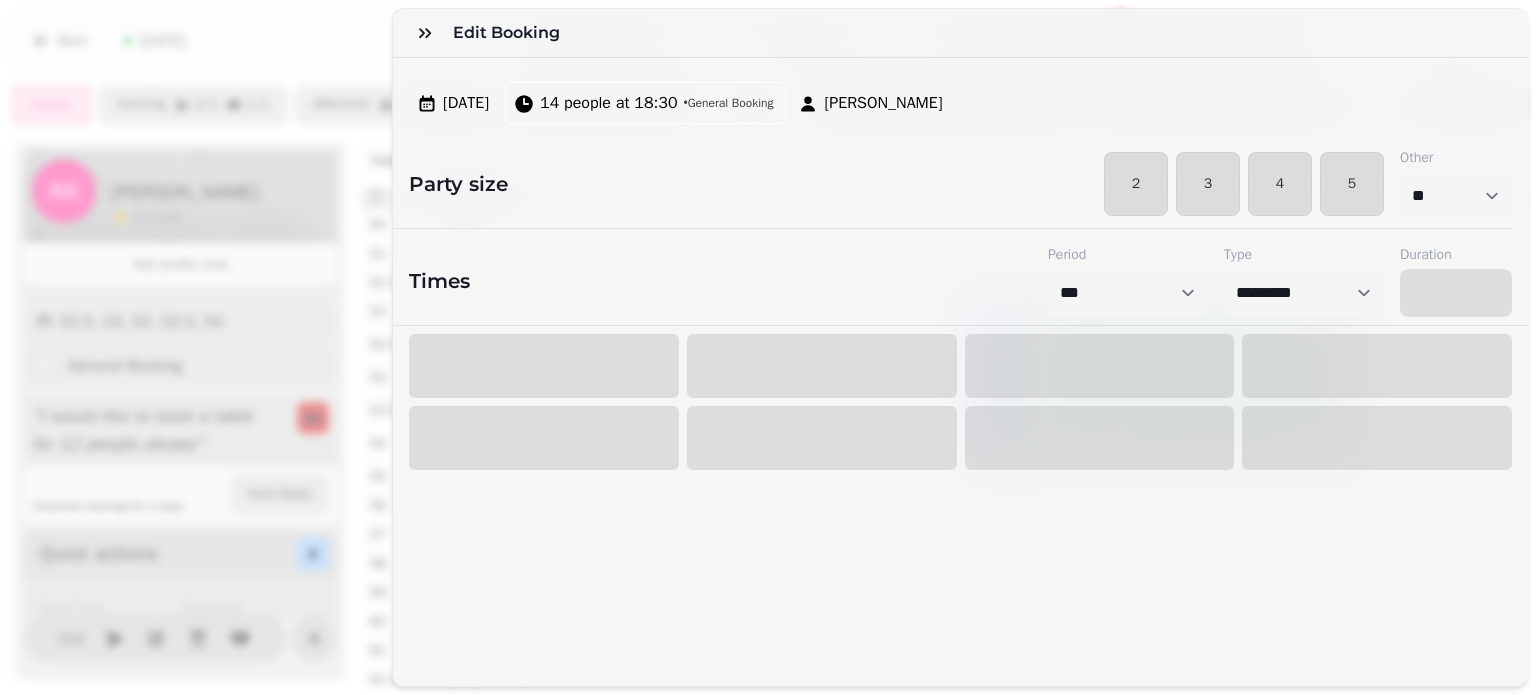 select on "****" 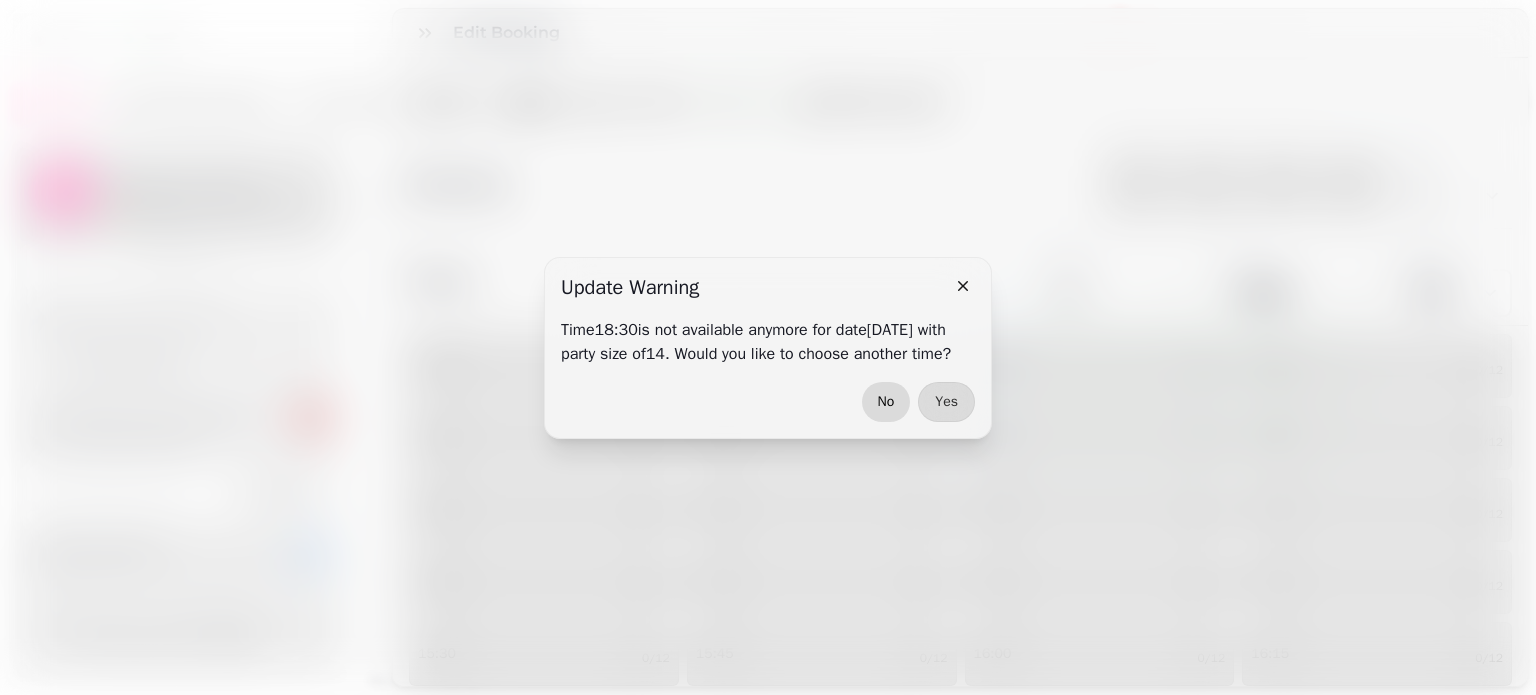 click on "No" at bounding box center (886, 402) 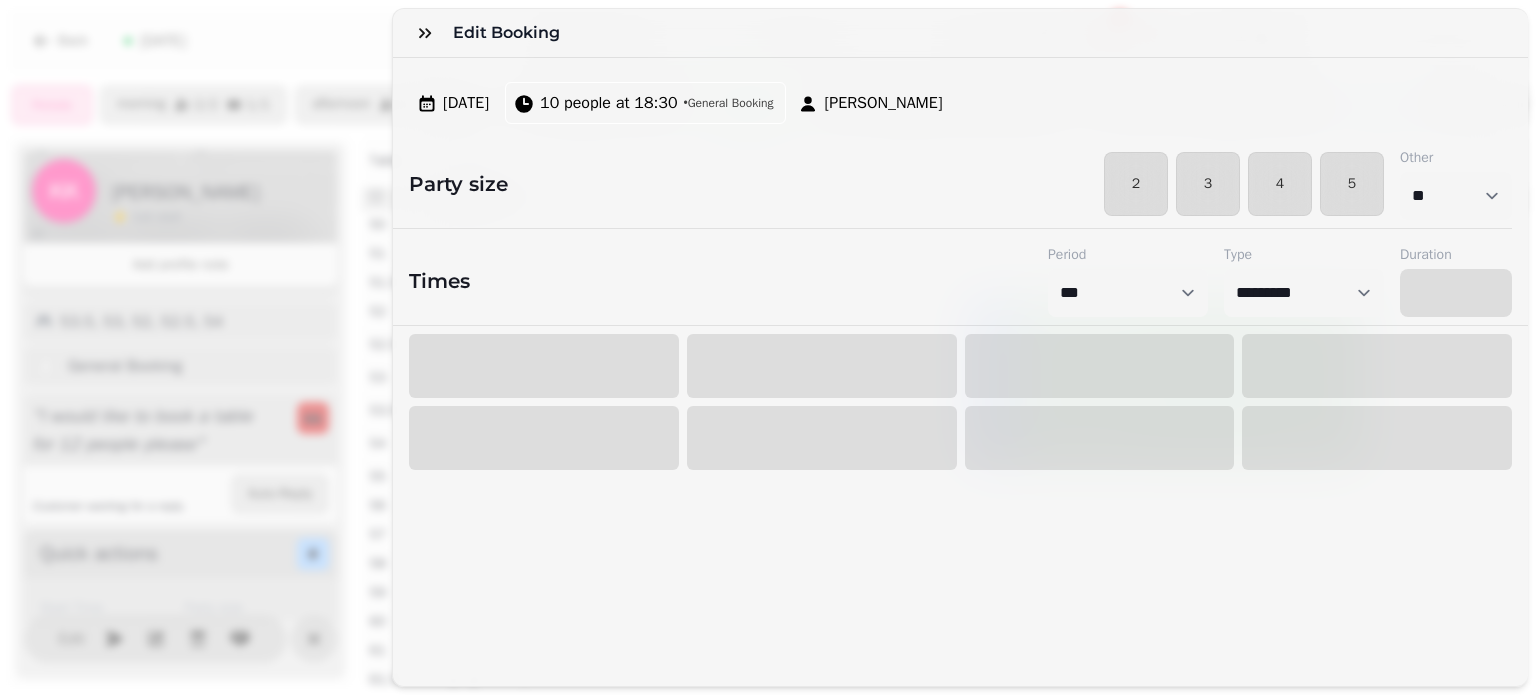 select on "****" 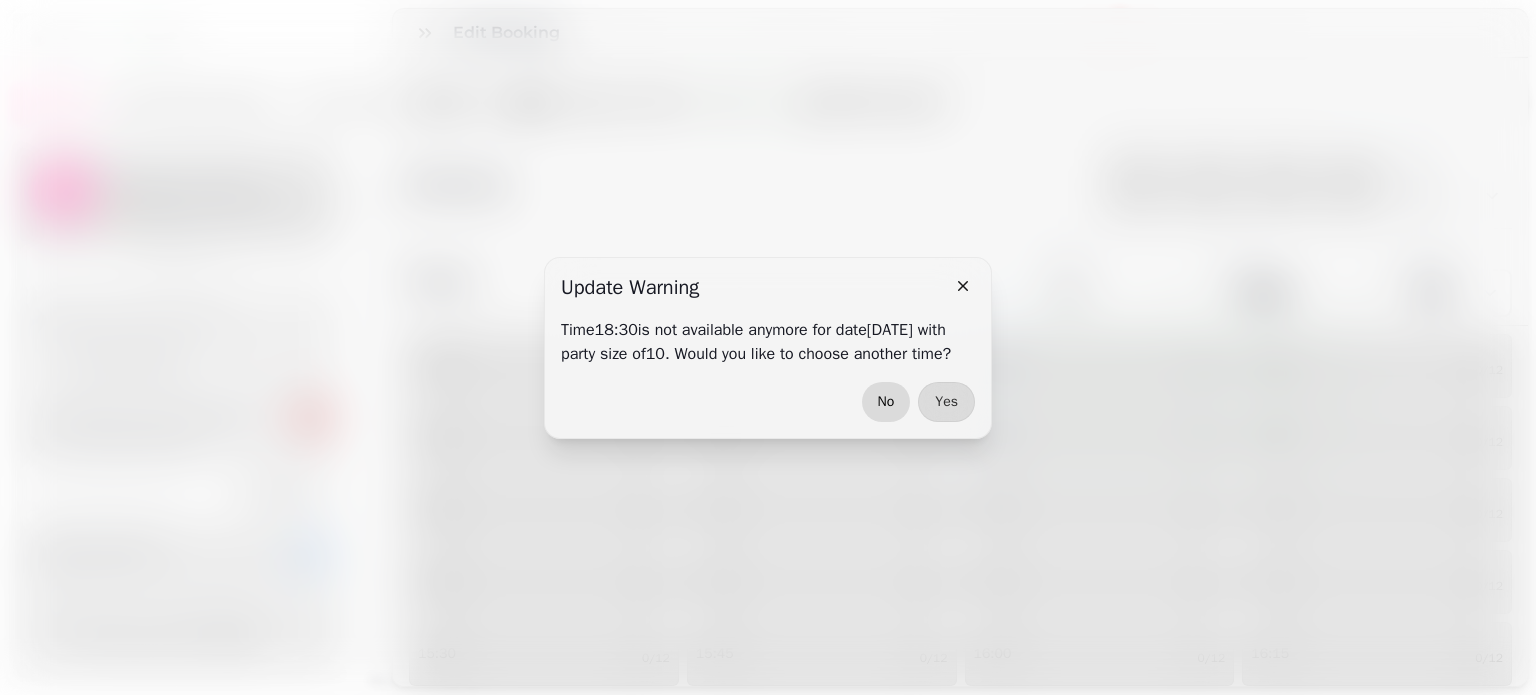 click on "No" at bounding box center [886, 402] 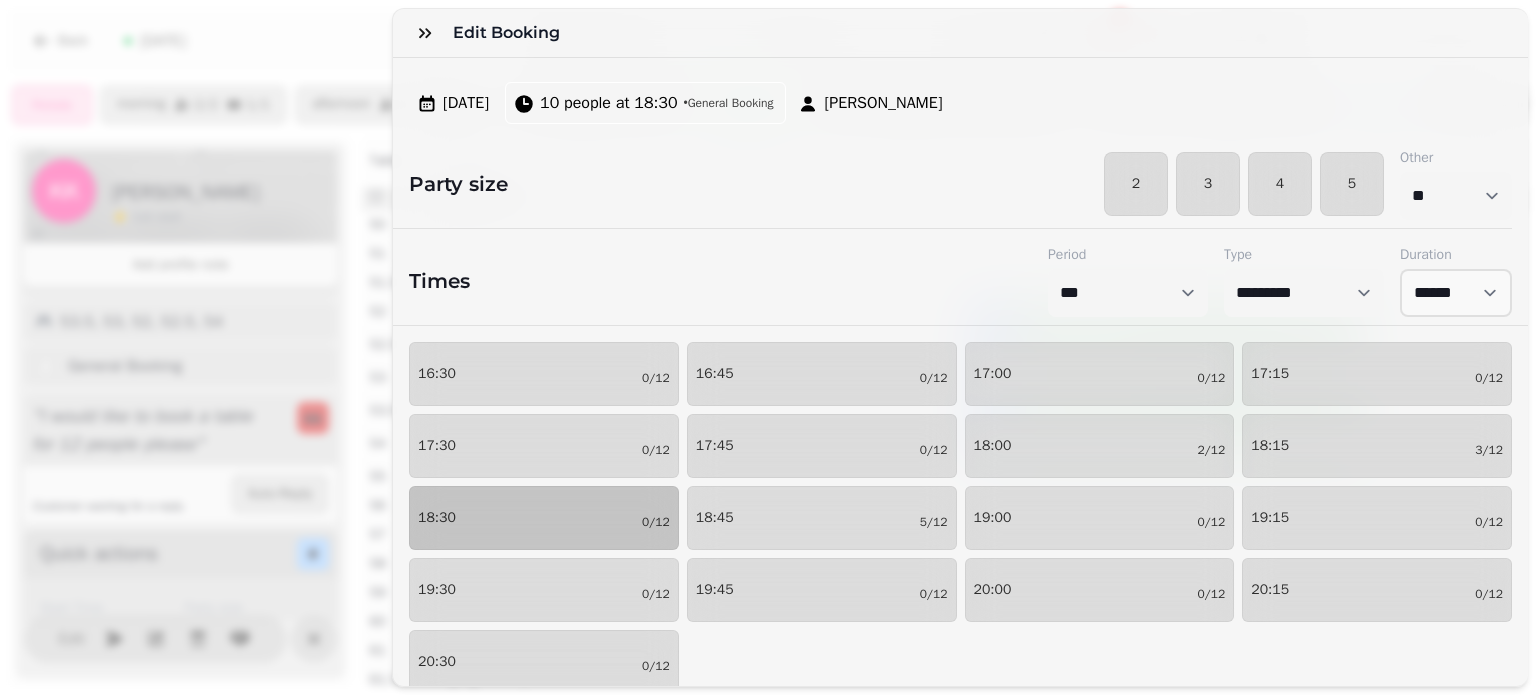 scroll, scrollTop: 352, scrollLeft: 0, axis: vertical 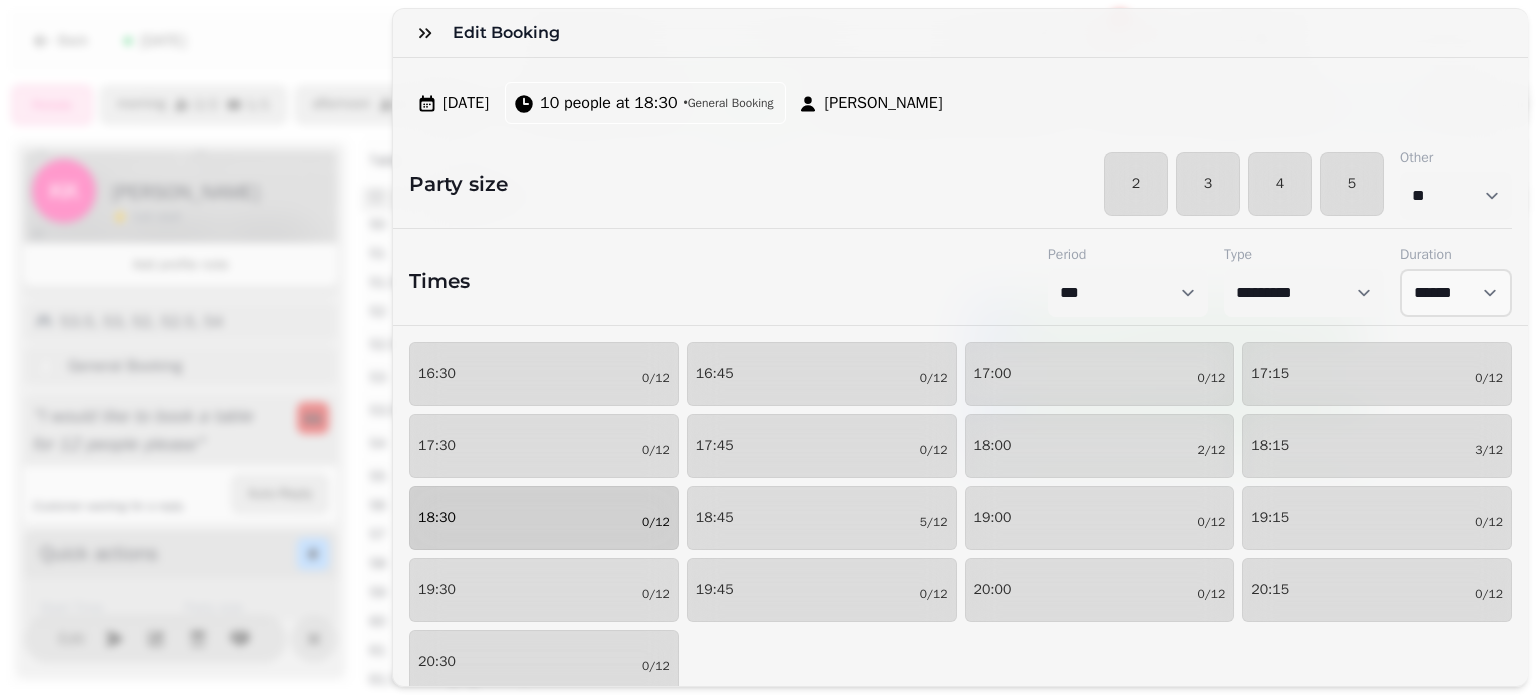 click on "18:30 0/12" at bounding box center [544, 518] 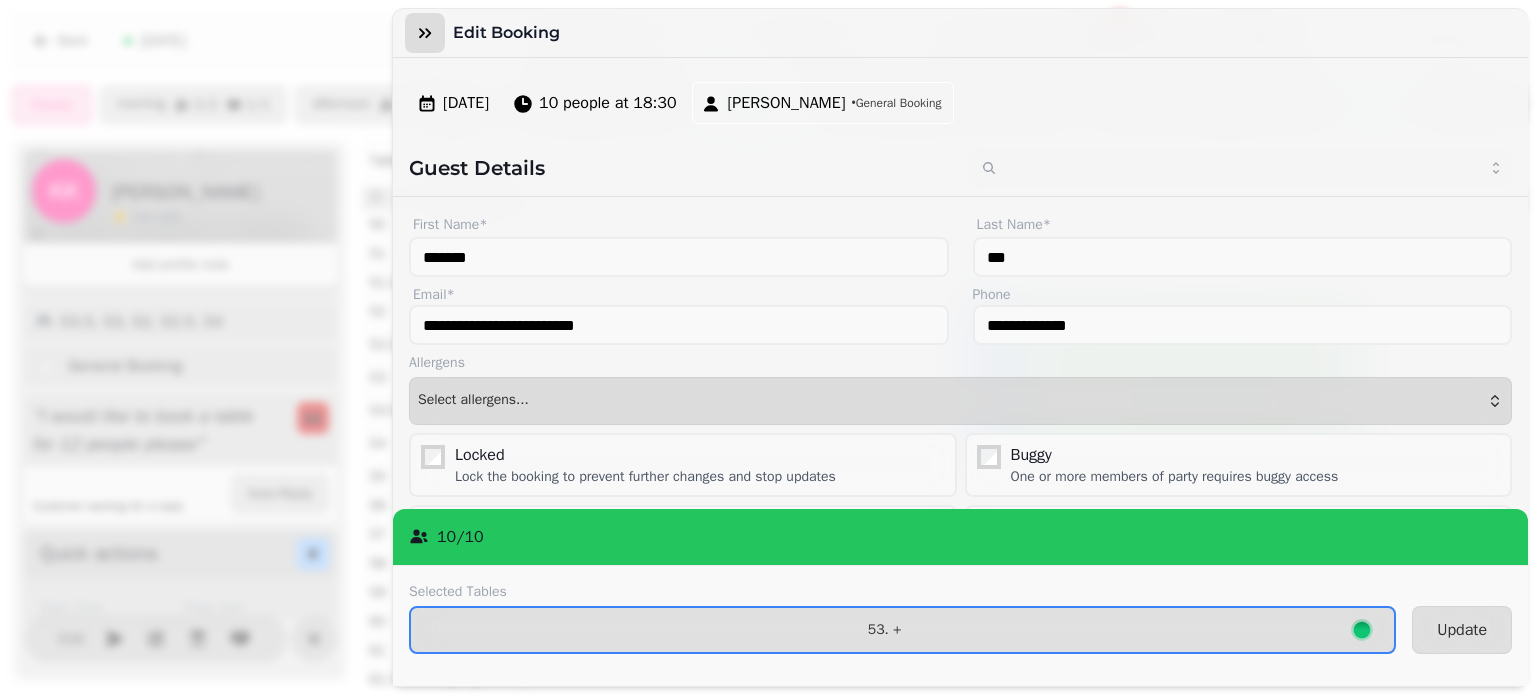 click 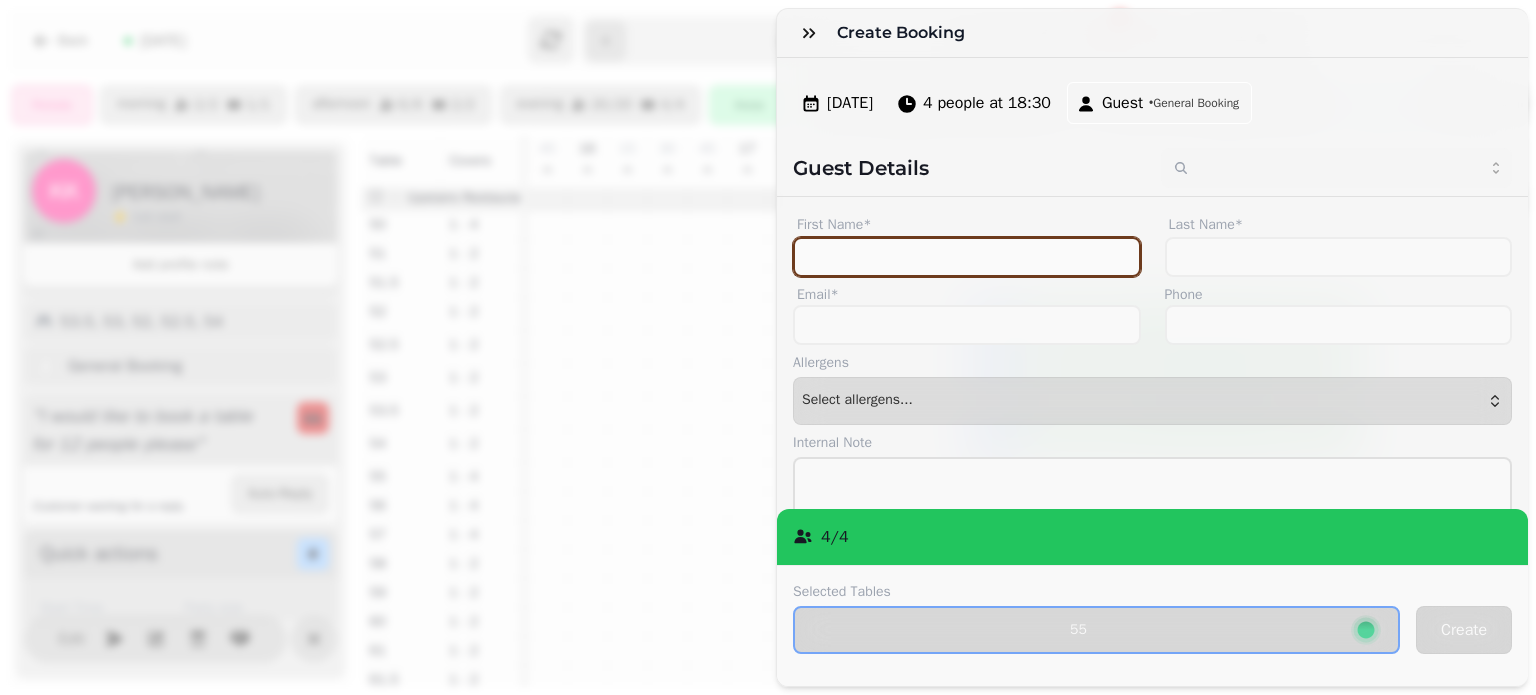 click on "First Name*" at bounding box center (967, 257) 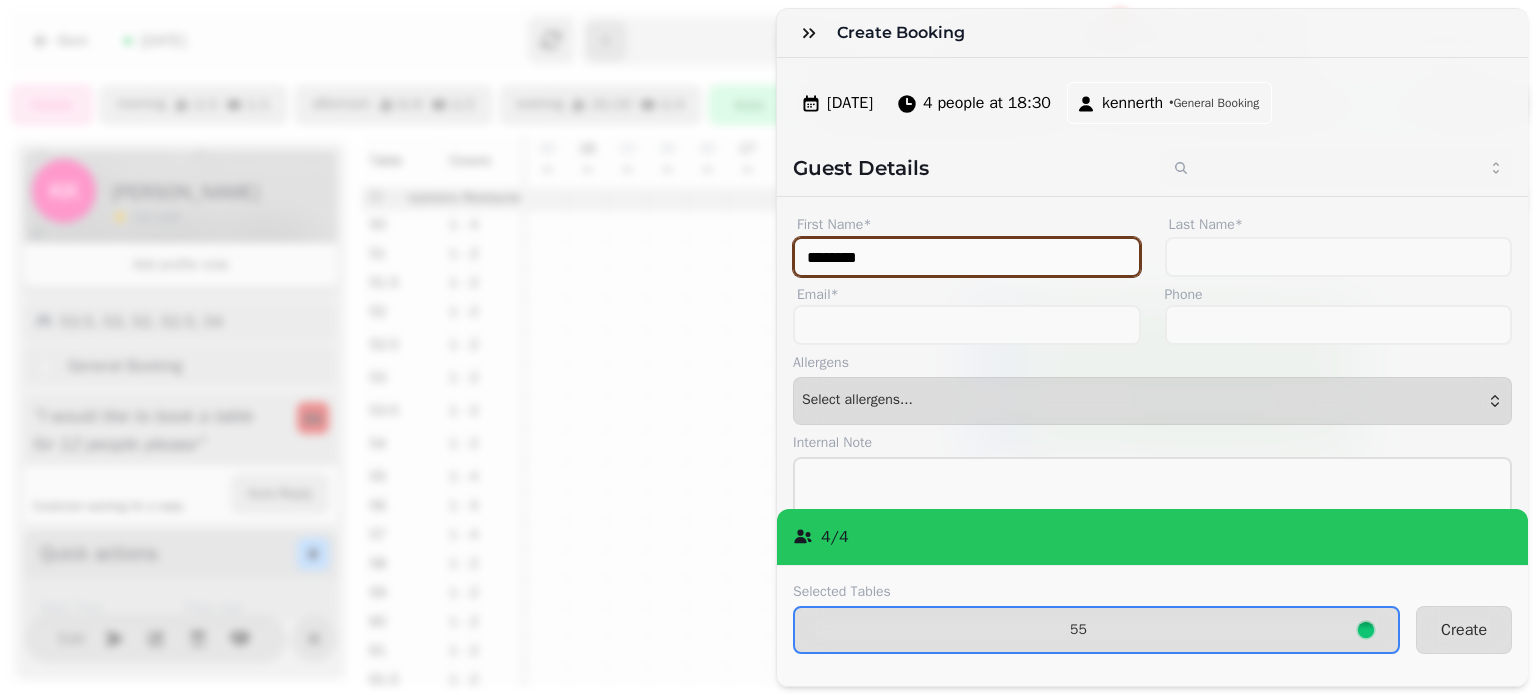 type on "********" 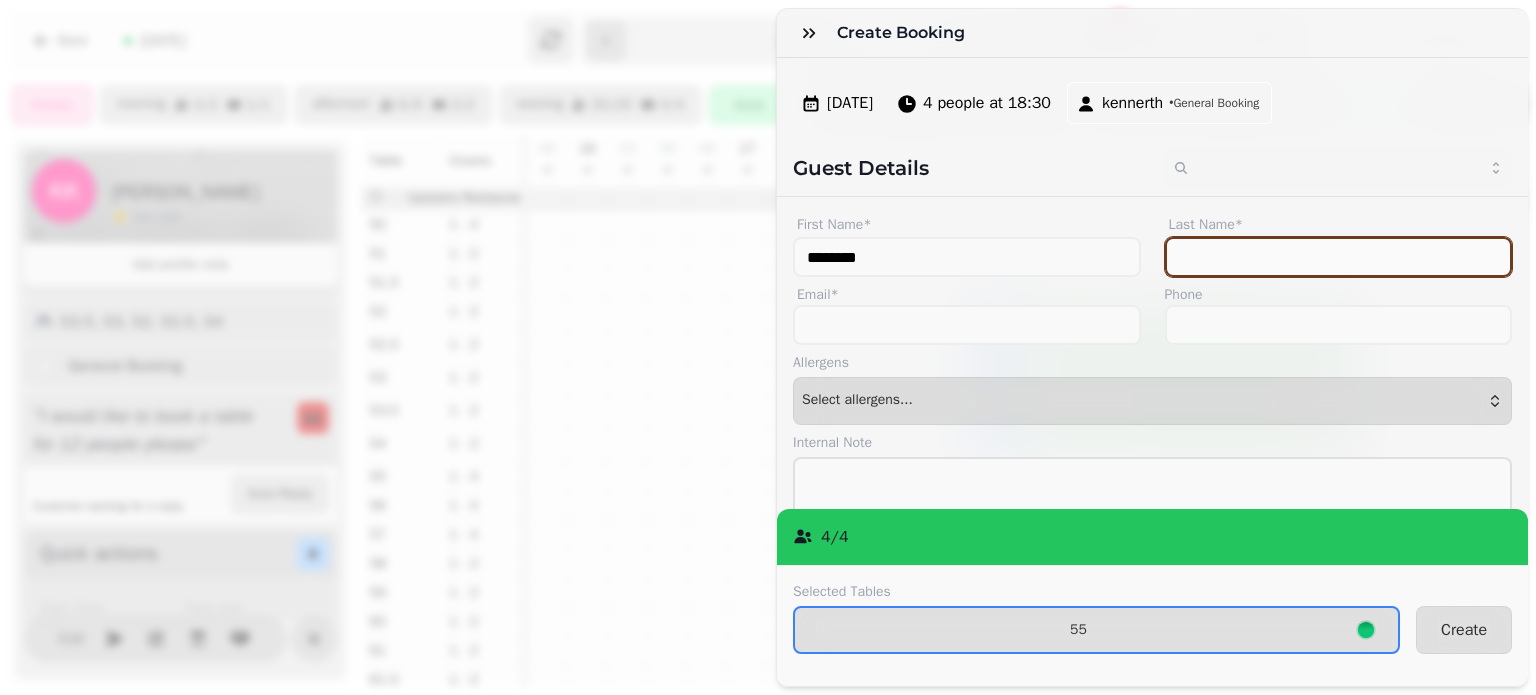 click on "Last Name*" at bounding box center (1339, 257) 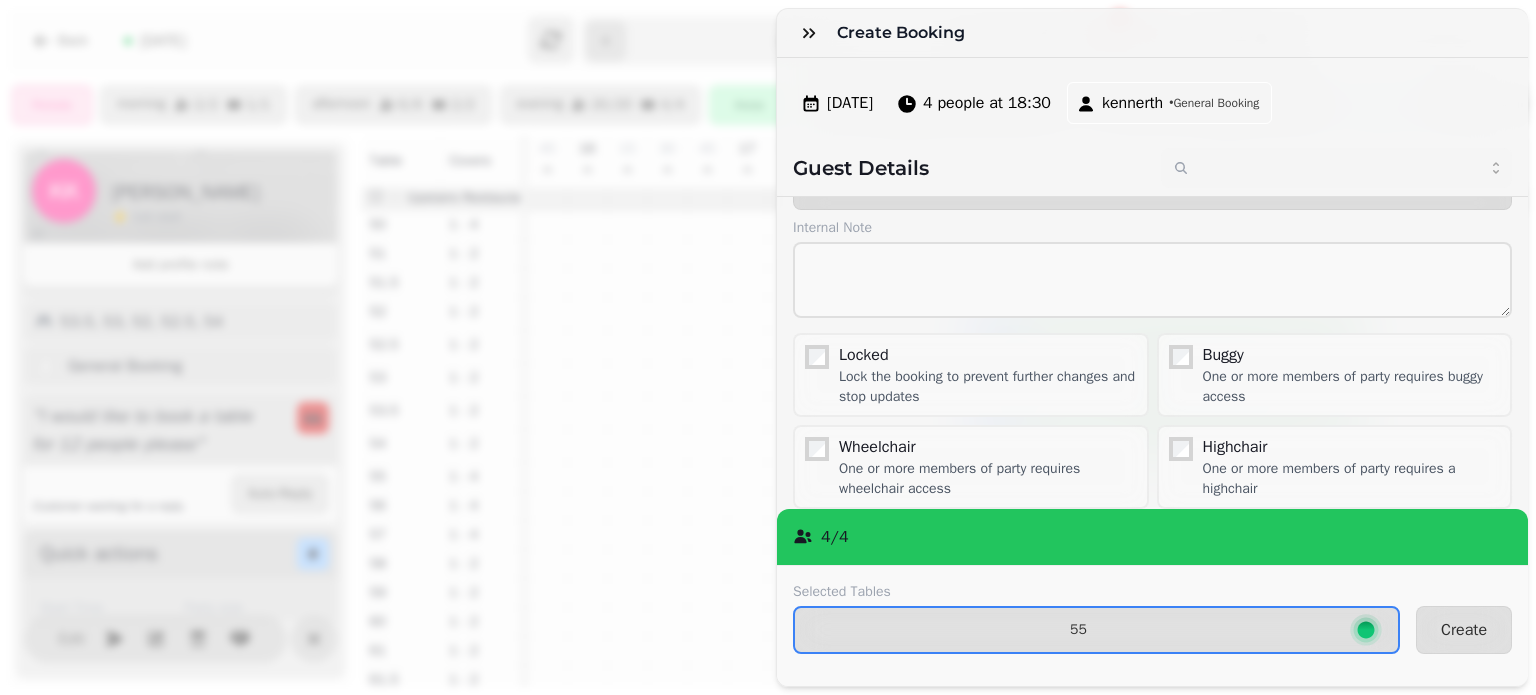 scroll, scrollTop: 216, scrollLeft: 0, axis: vertical 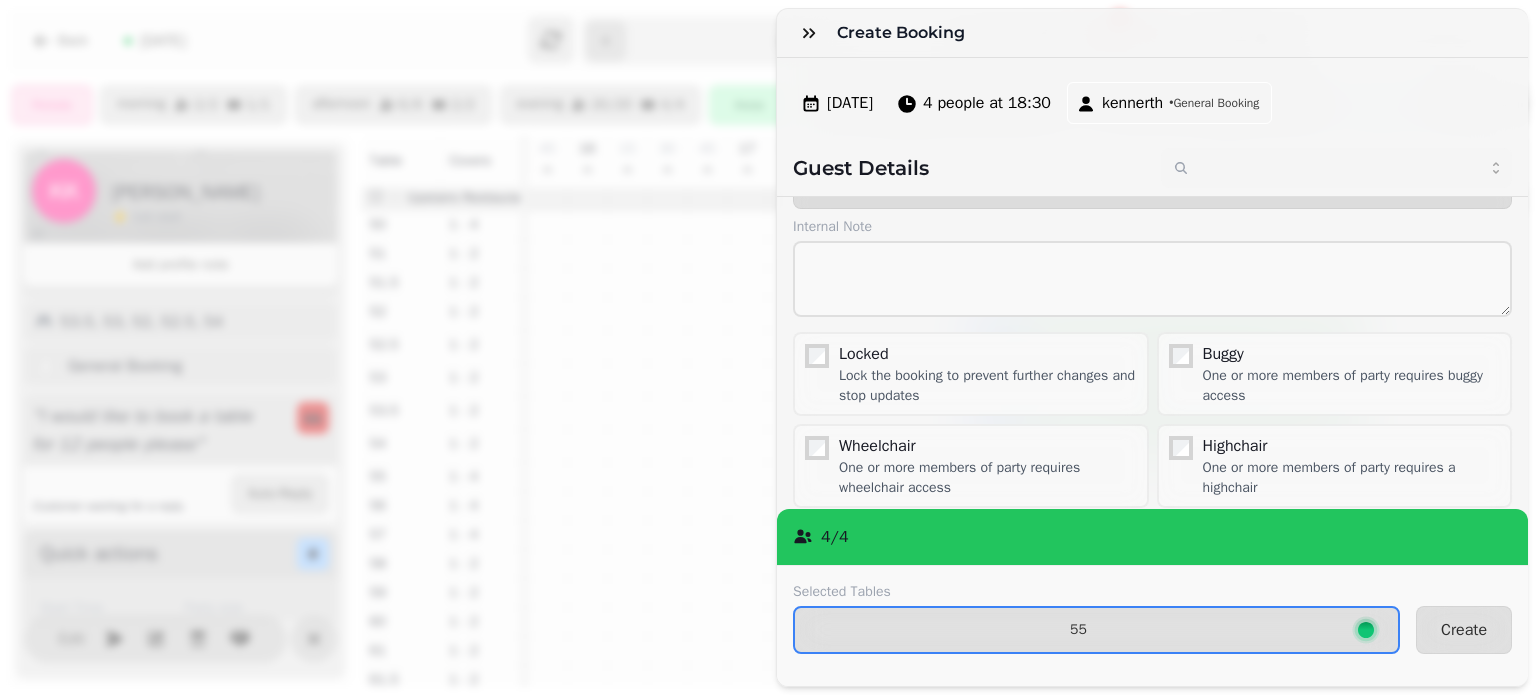 type on "***" 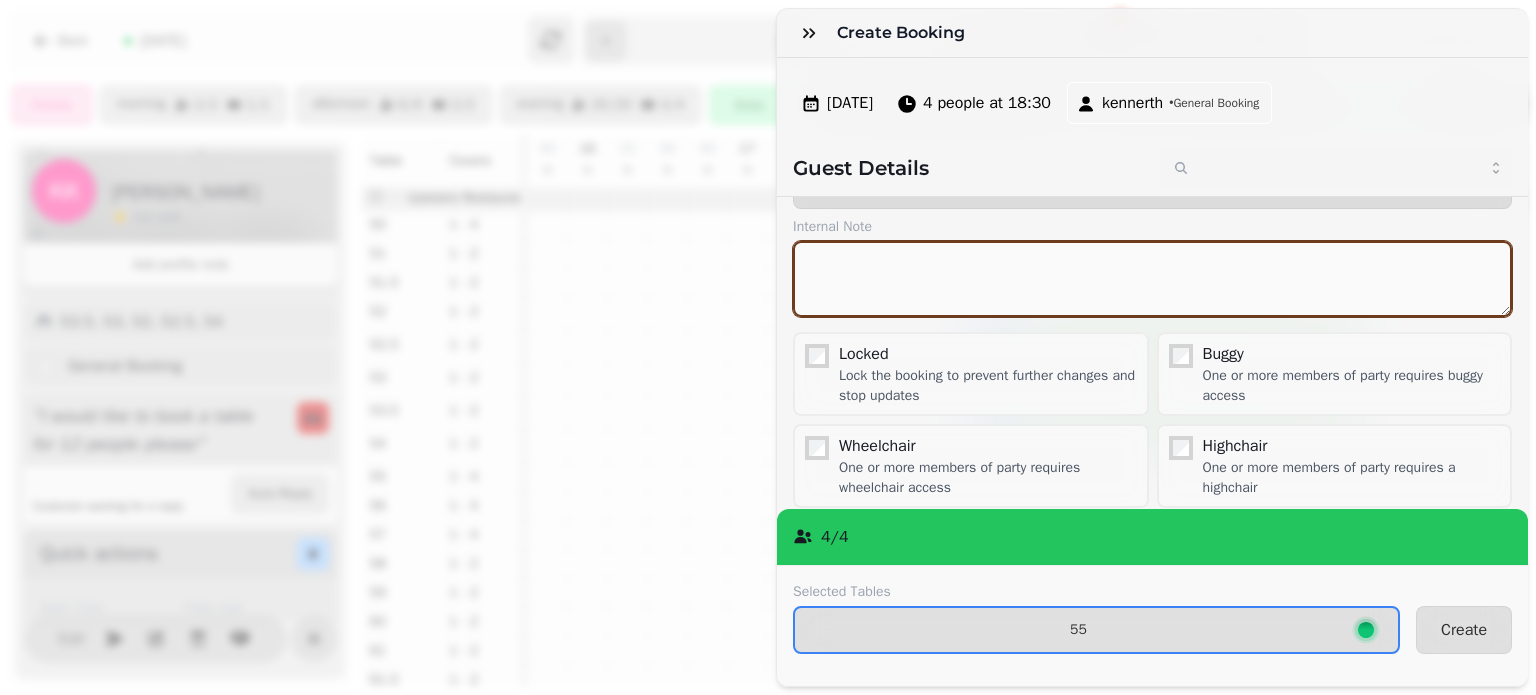 click at bounding box center (1152, 279) 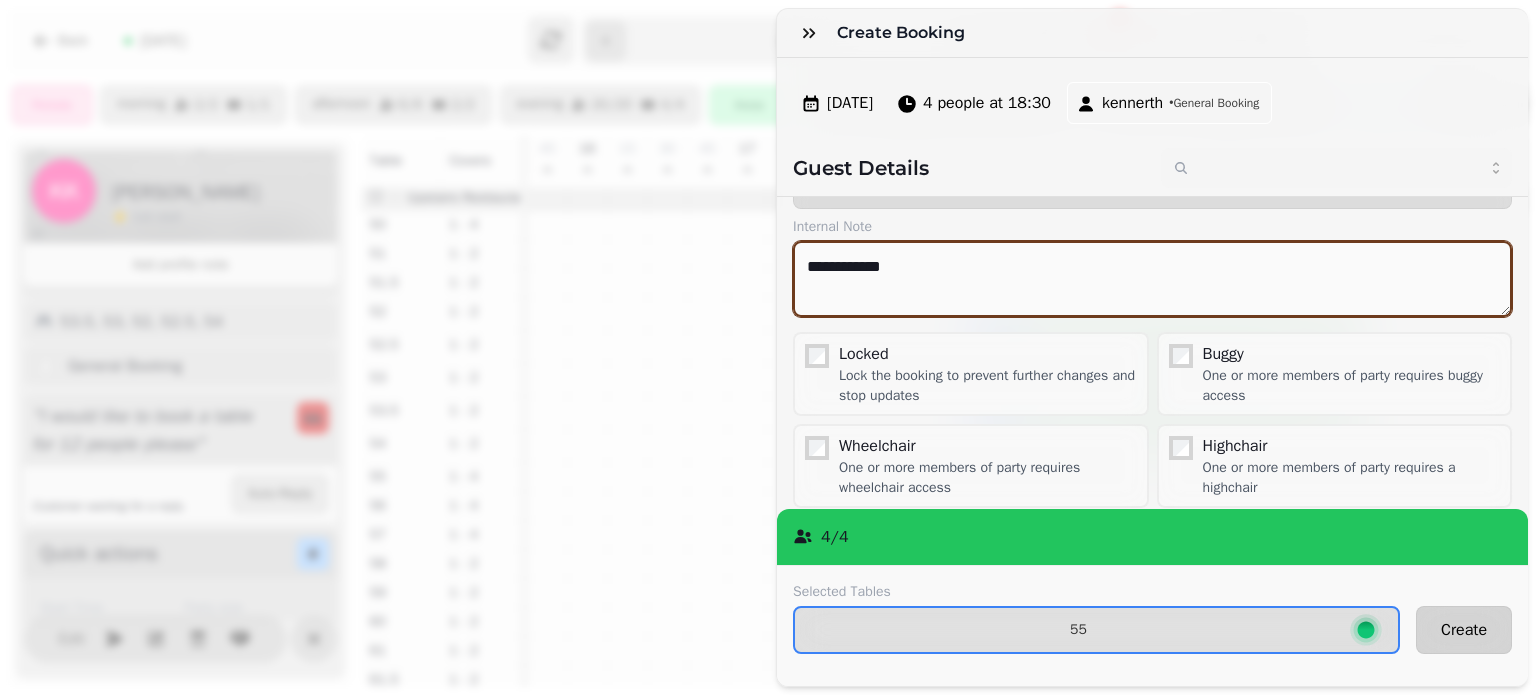 type on "**********" 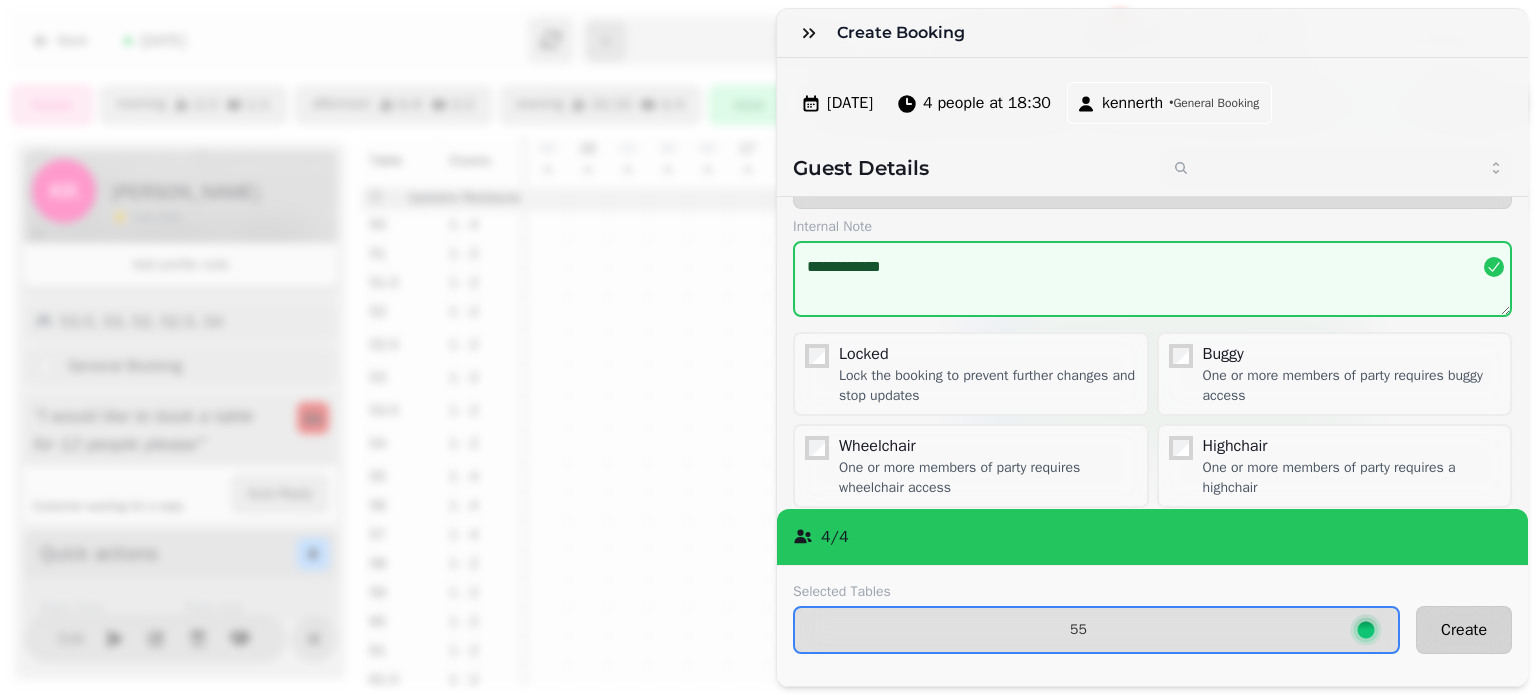 click on "Create" at bounding box center (1464, 630) 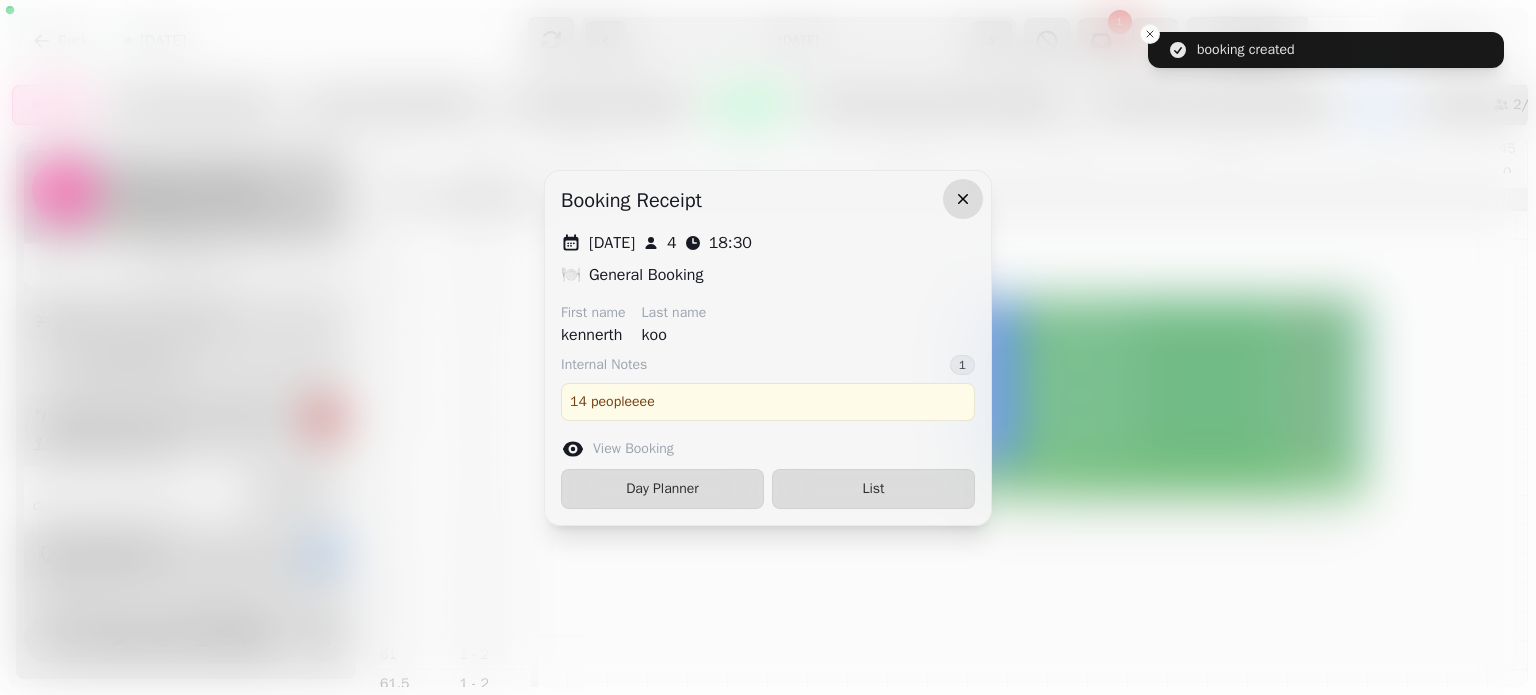 click 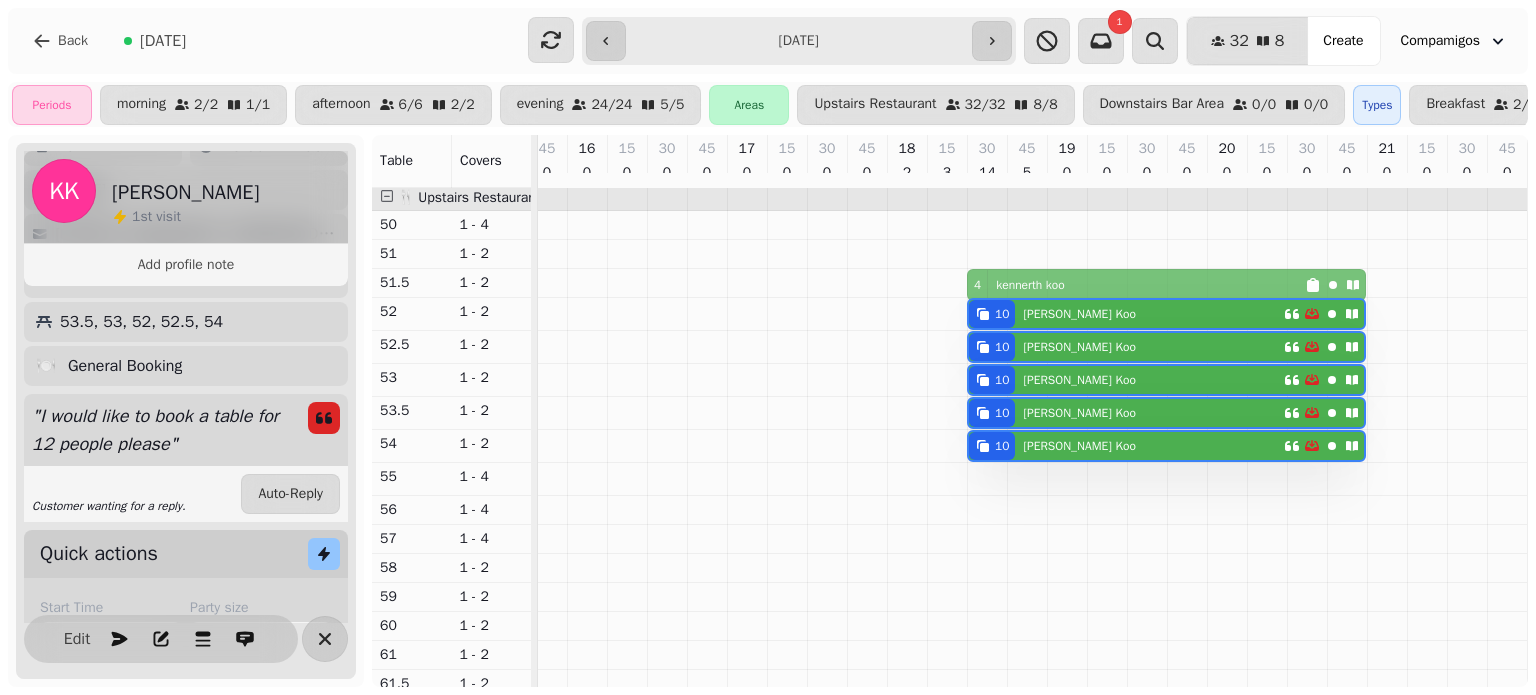 drag, startPoint x: 979, startPoint y: 484, endPoint x: 980, endPoint y: 291, distance: 193.0026 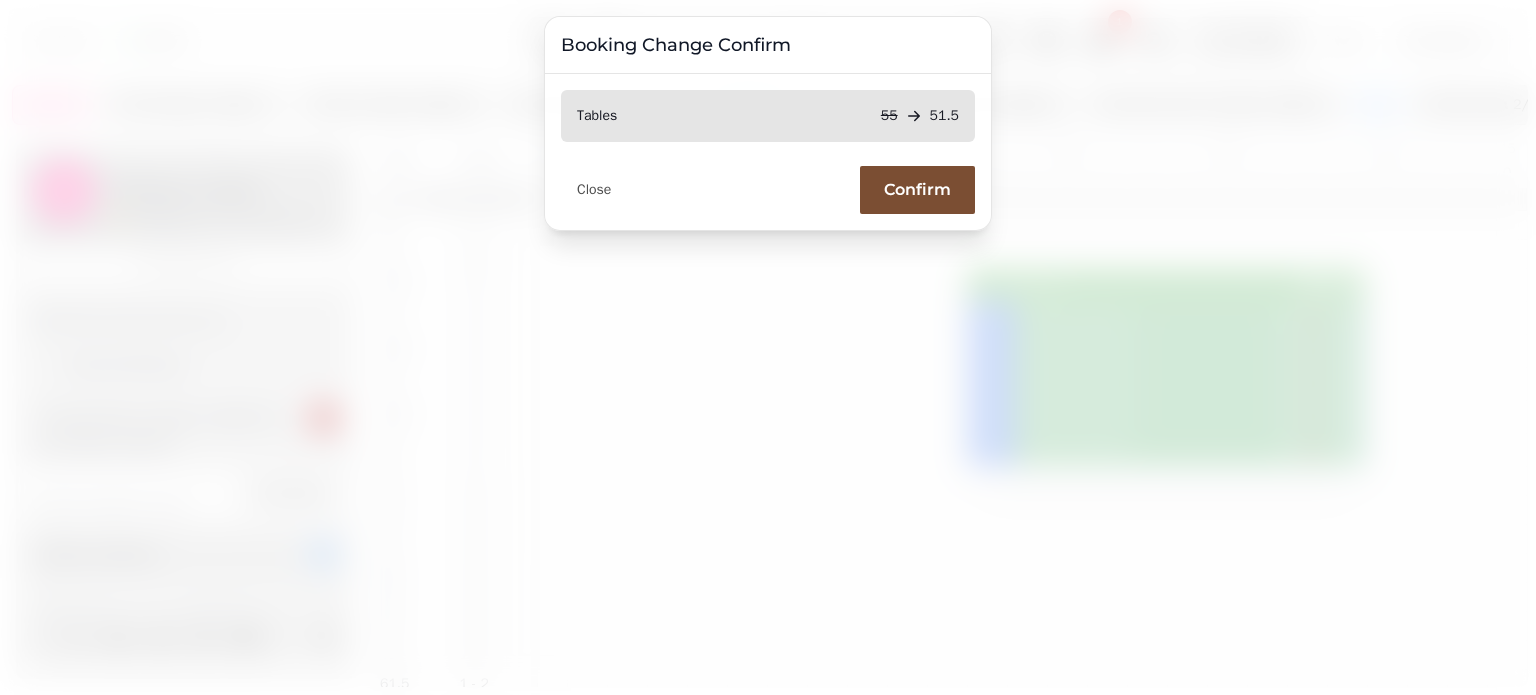 click on "Confirm" at bounding box center (917, 190) 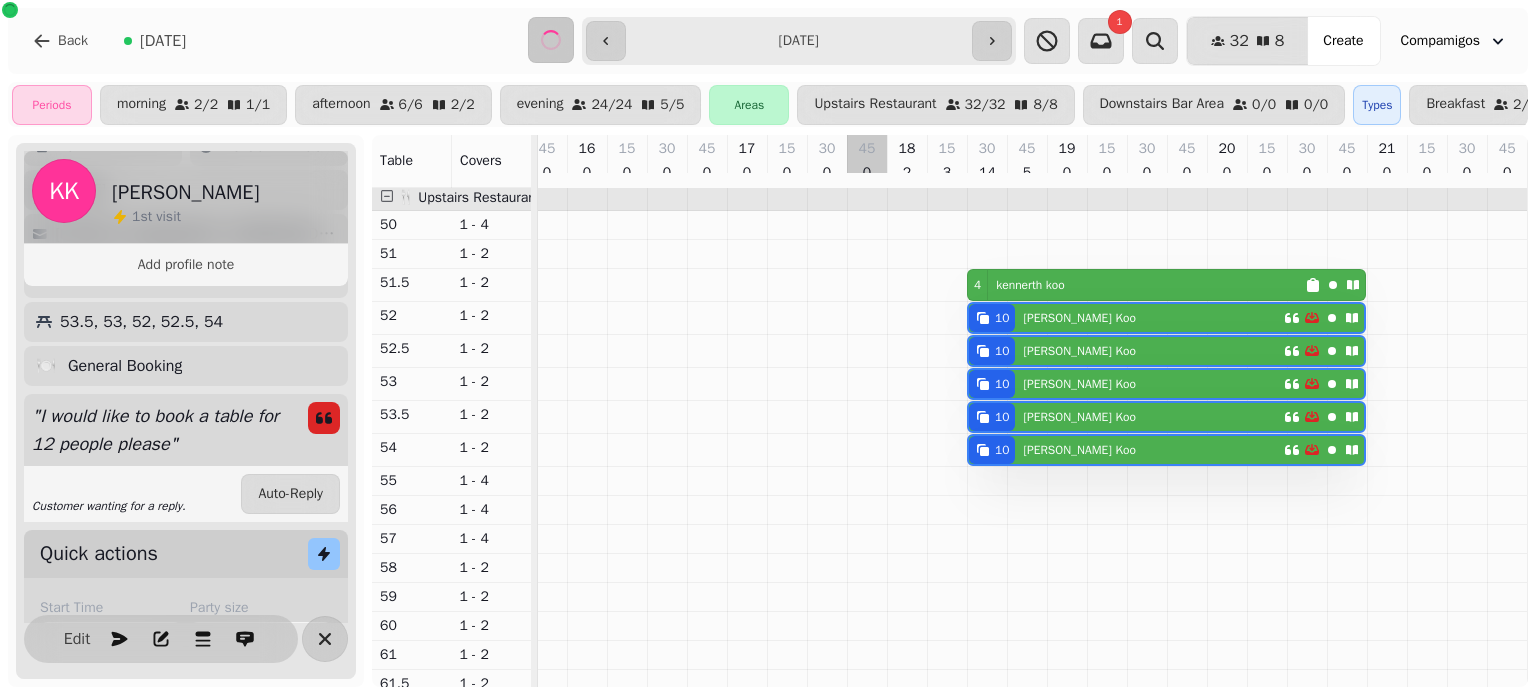 scroll, scrollTop: 360, scrollLeft: 935, axis: both 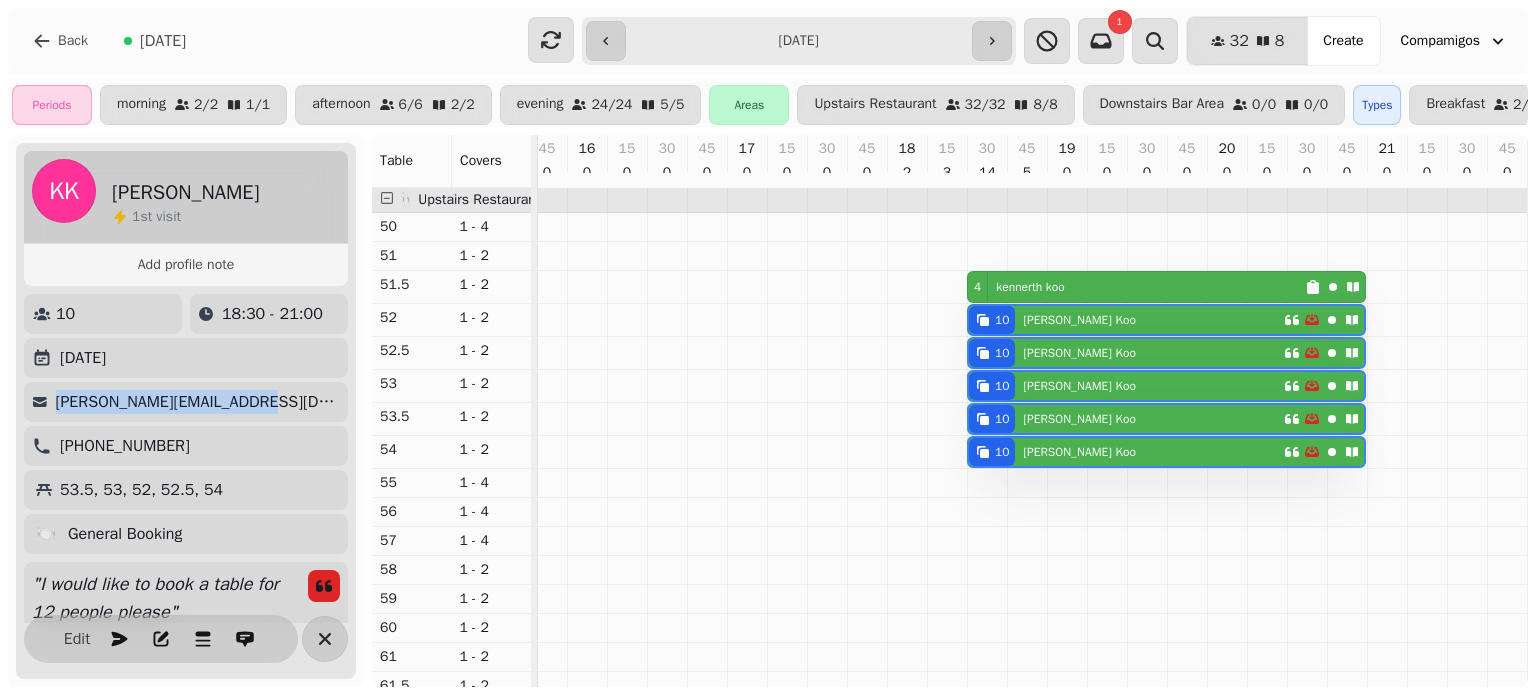 drag, startPoint x: 58, startPoint y: 413, endPoint x: 276, endPoint y: 419, distance: 218.08255 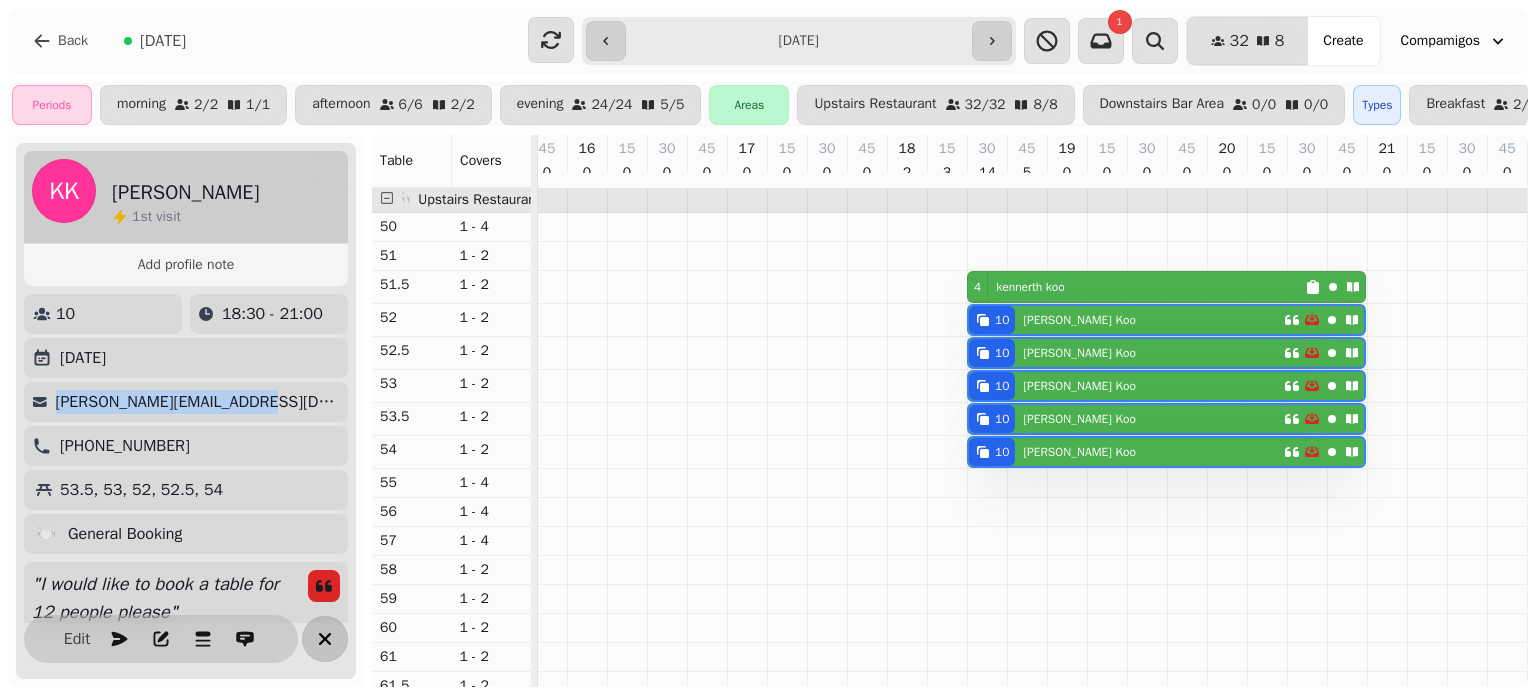 click 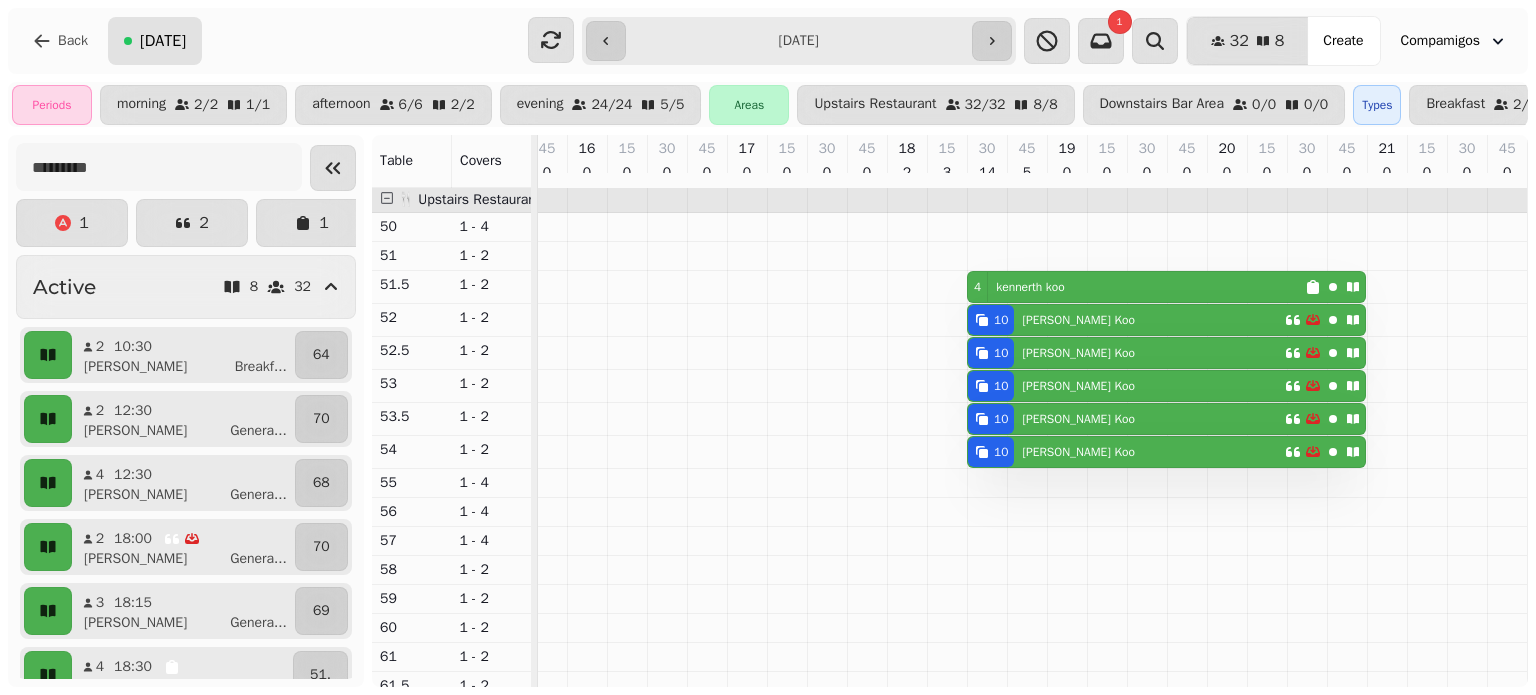 click on "[DATE]" at bounding box center (163, 41) 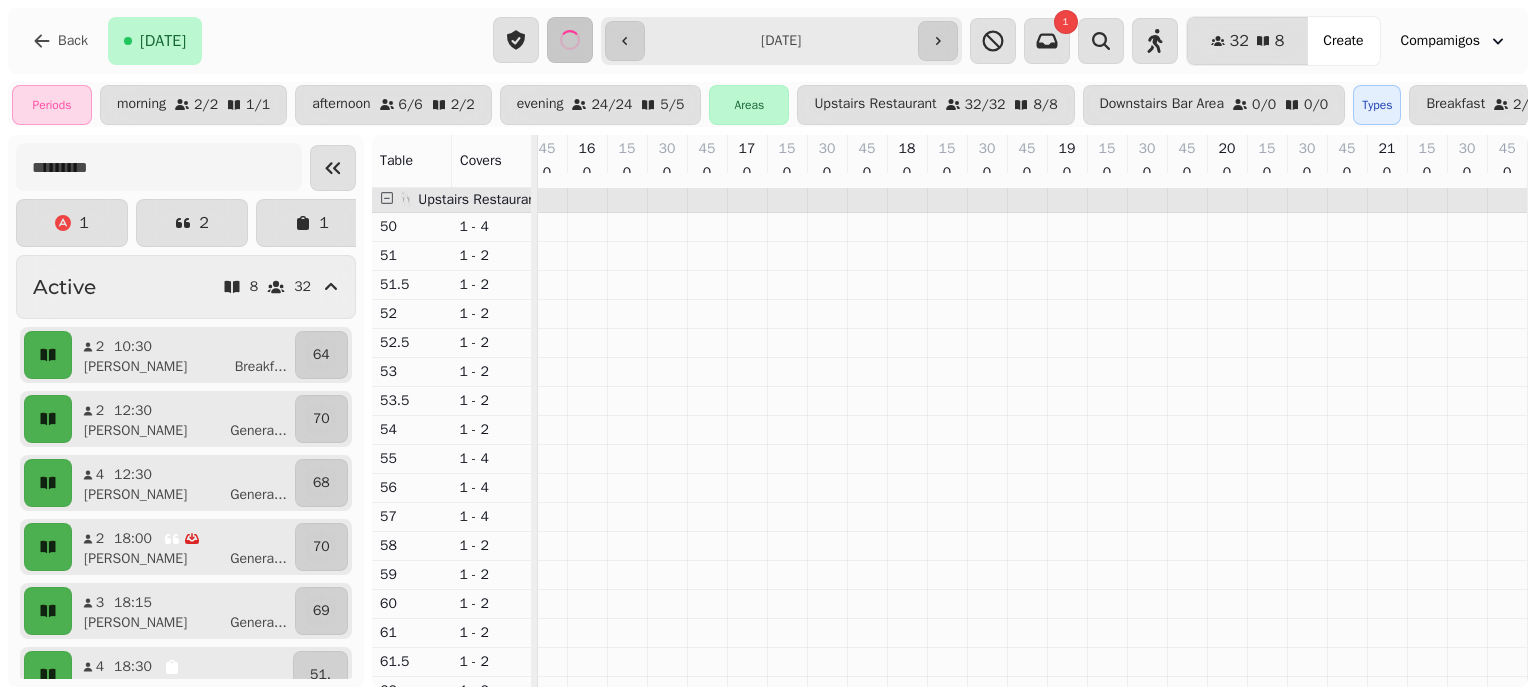 type on "**********" 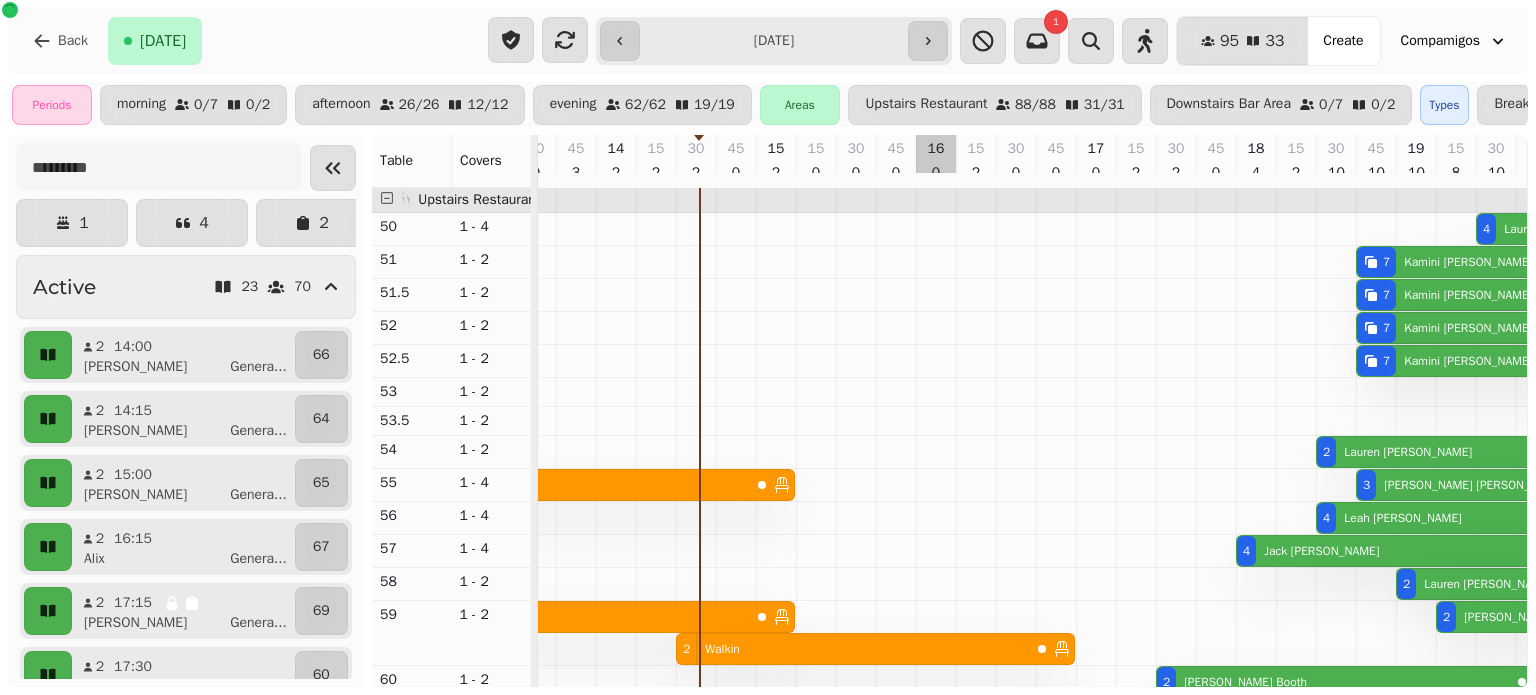 scroll, scrollTop: 180, scrollLeft: 582, axis: both 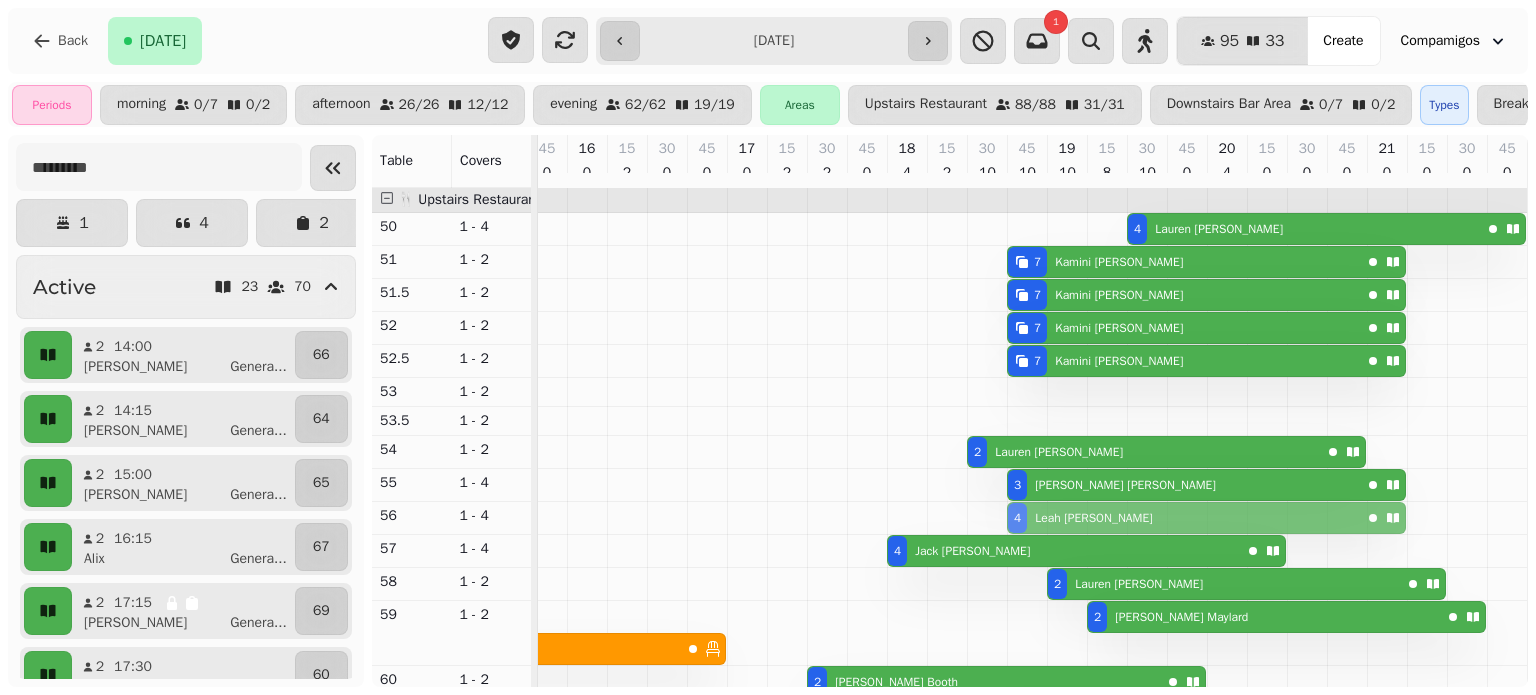 drag, startPoint x: 963, startPoint y: 527, endPoint x: 1008, endPoint y: 521, distance: 45.39824 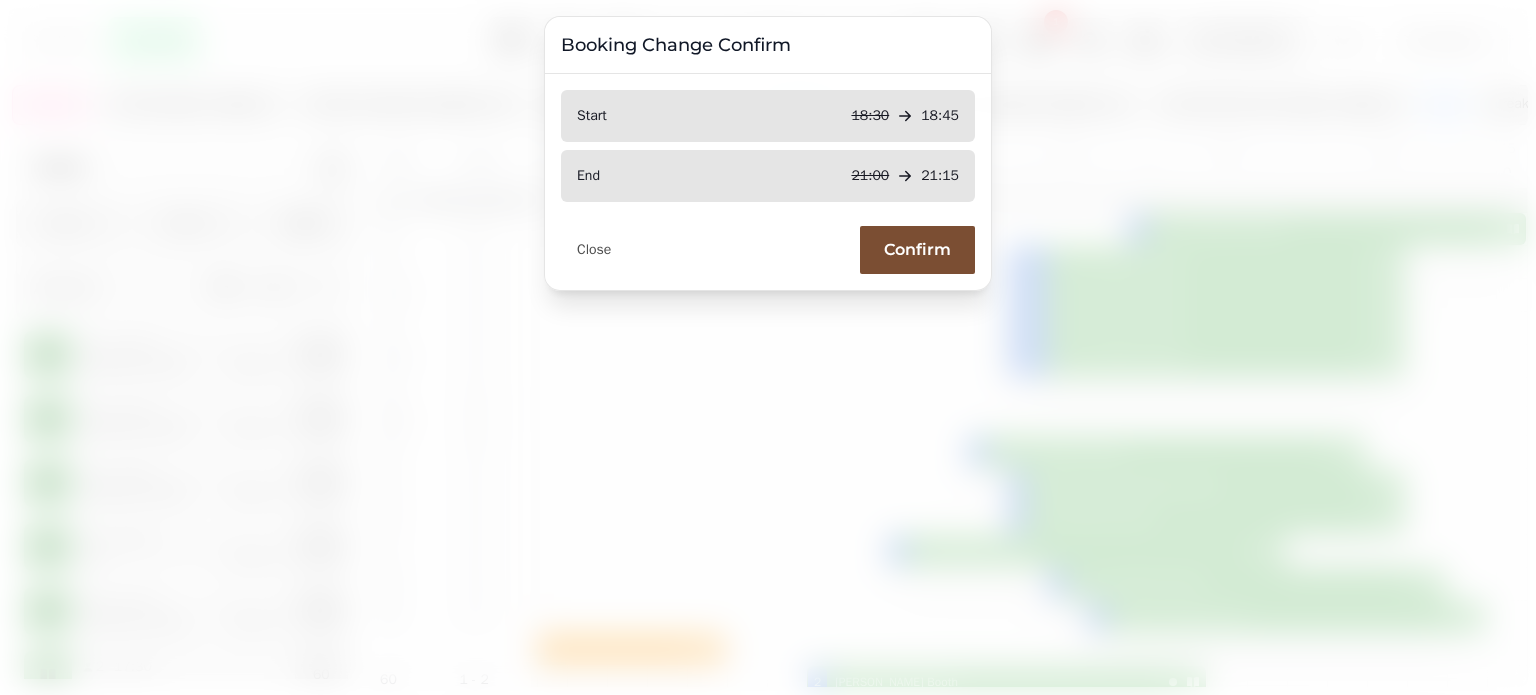 click on "Confirm" at bounding box center (917, 250) 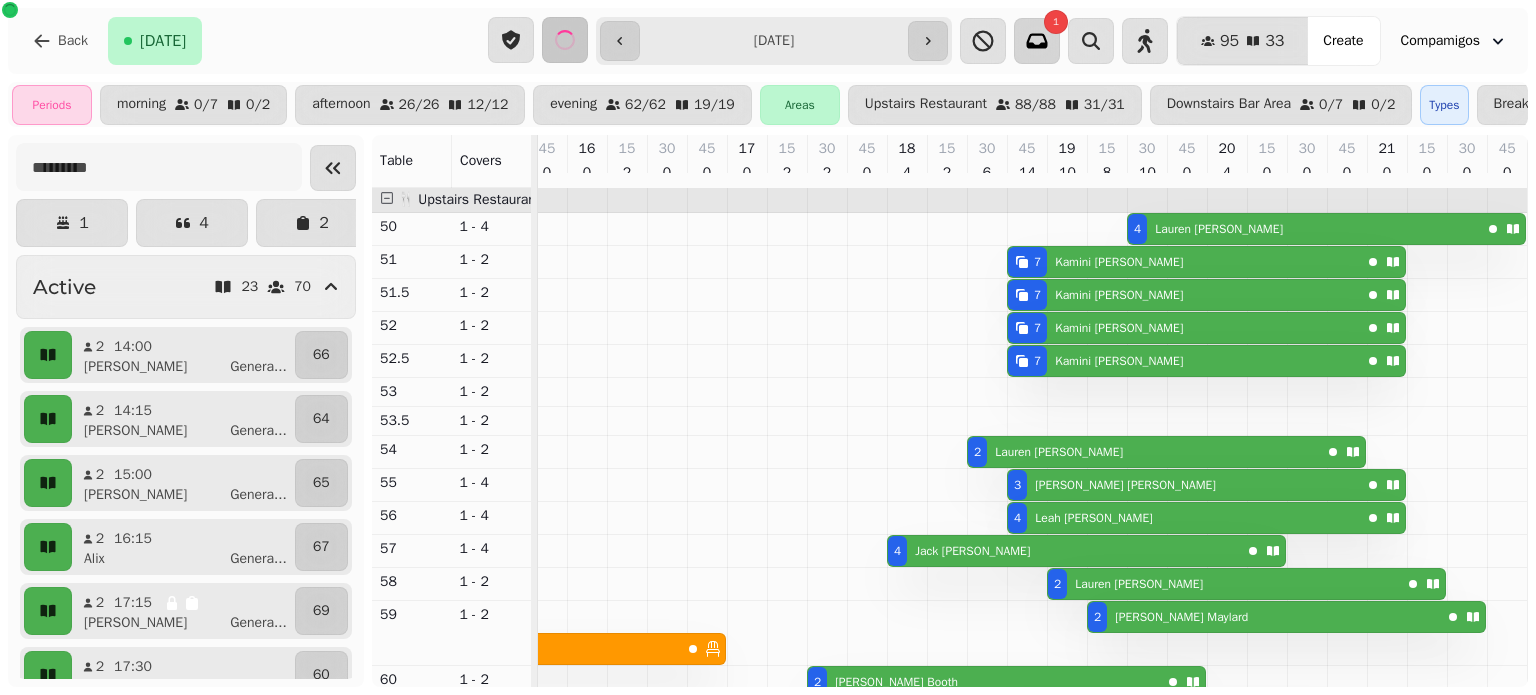 click at bounding box center [1037, 41] 